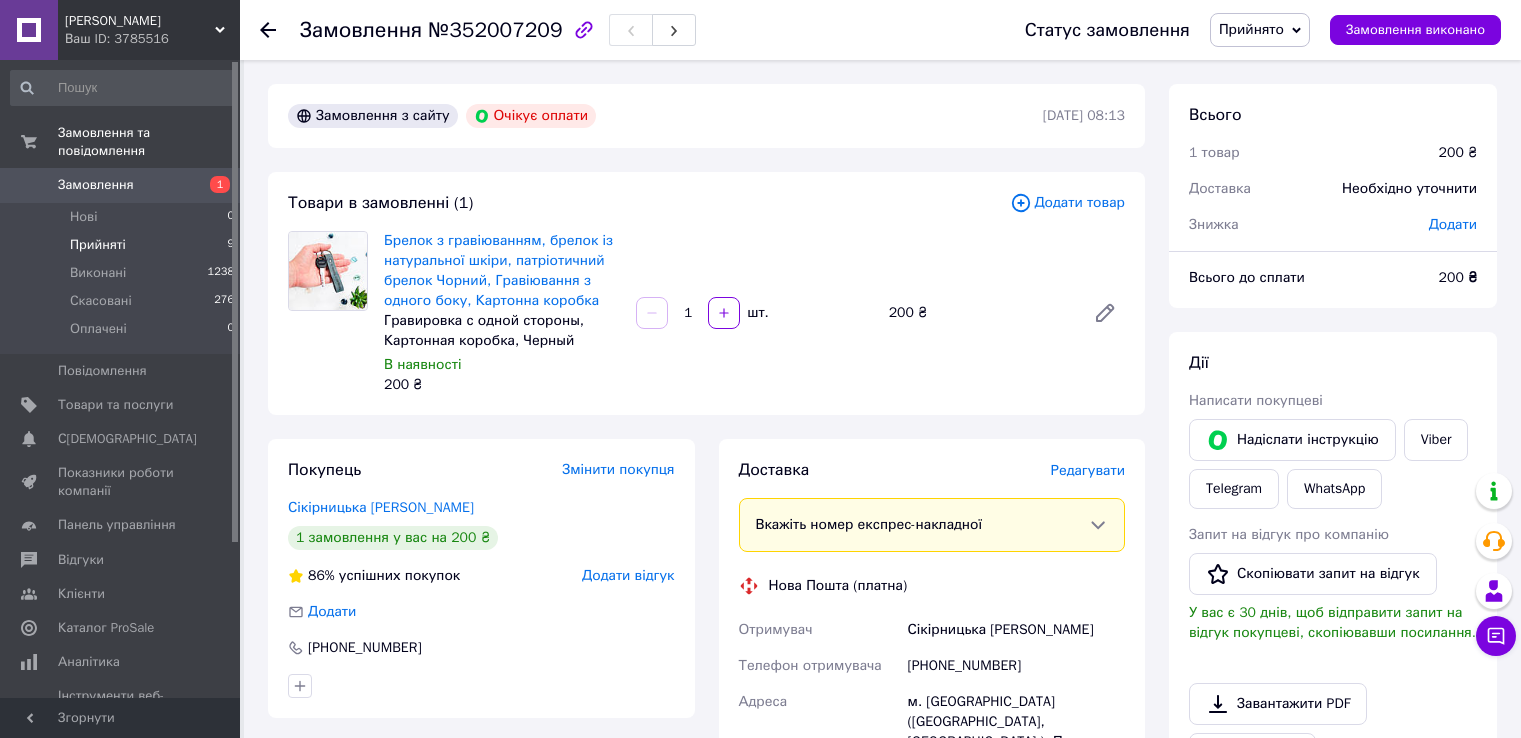 scroll, scrollTop: 0, scrollLeft: 0, axis: both 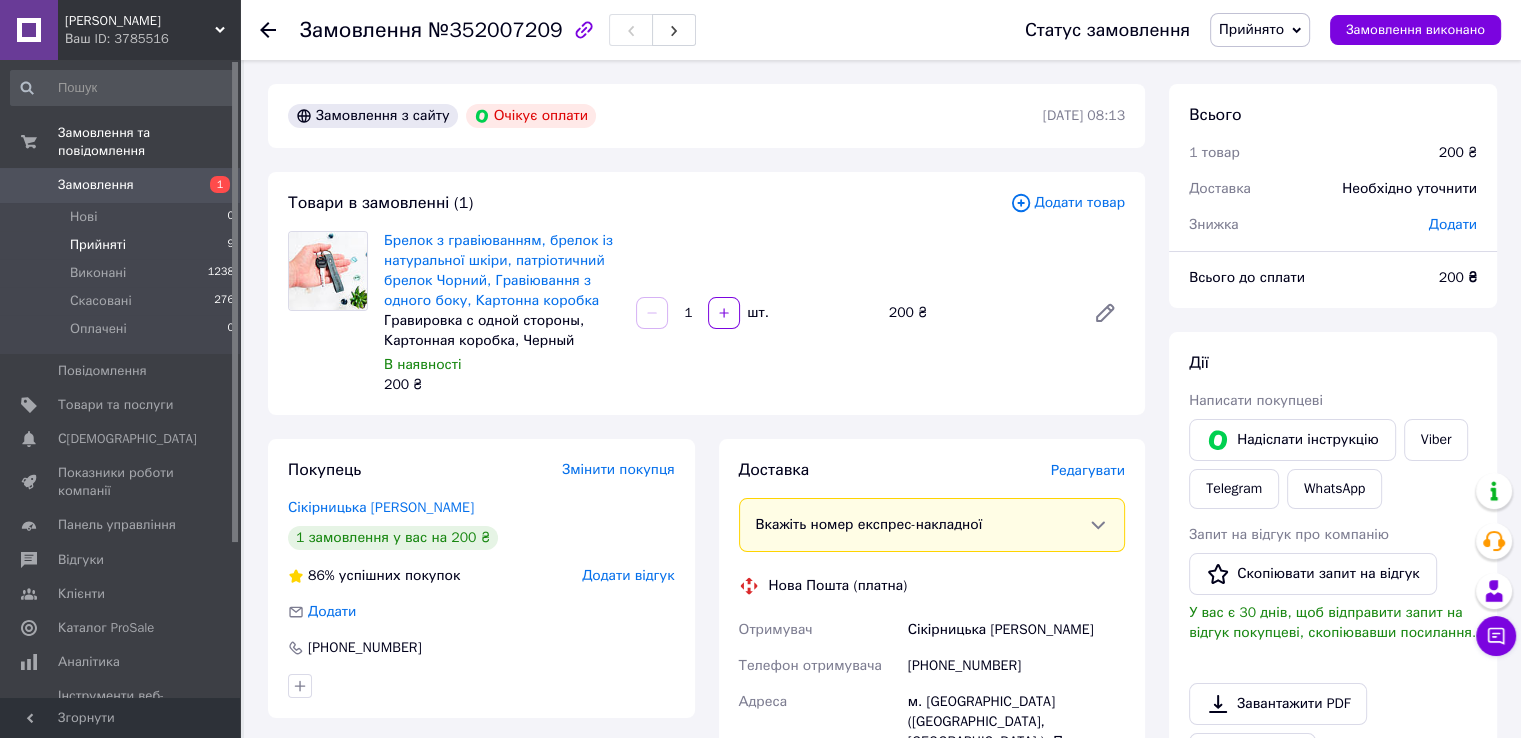 click on "Прийняті 9" at bounding box center (123, 245) 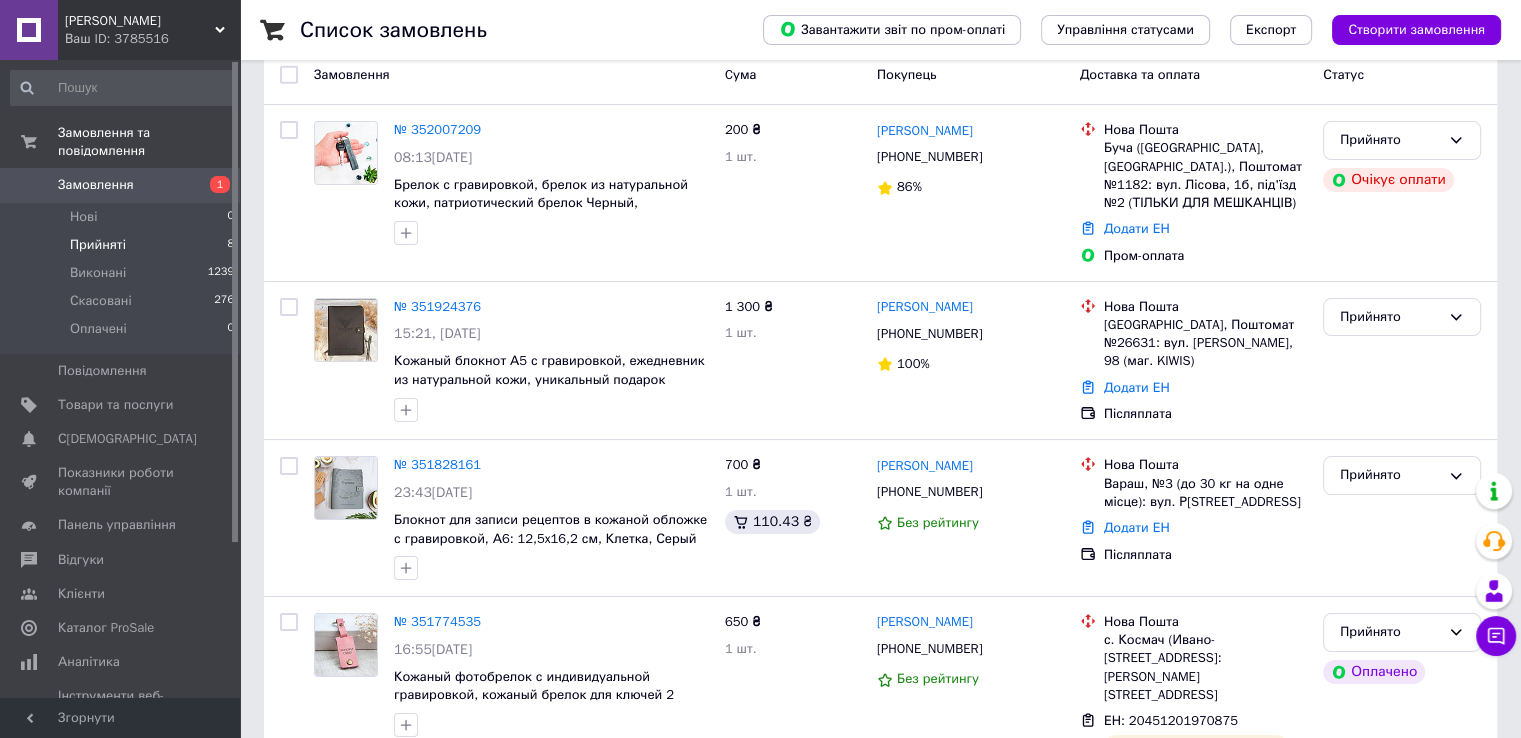 scroll, scrollTop: 100, scrollLeft: 0, axis: vertical 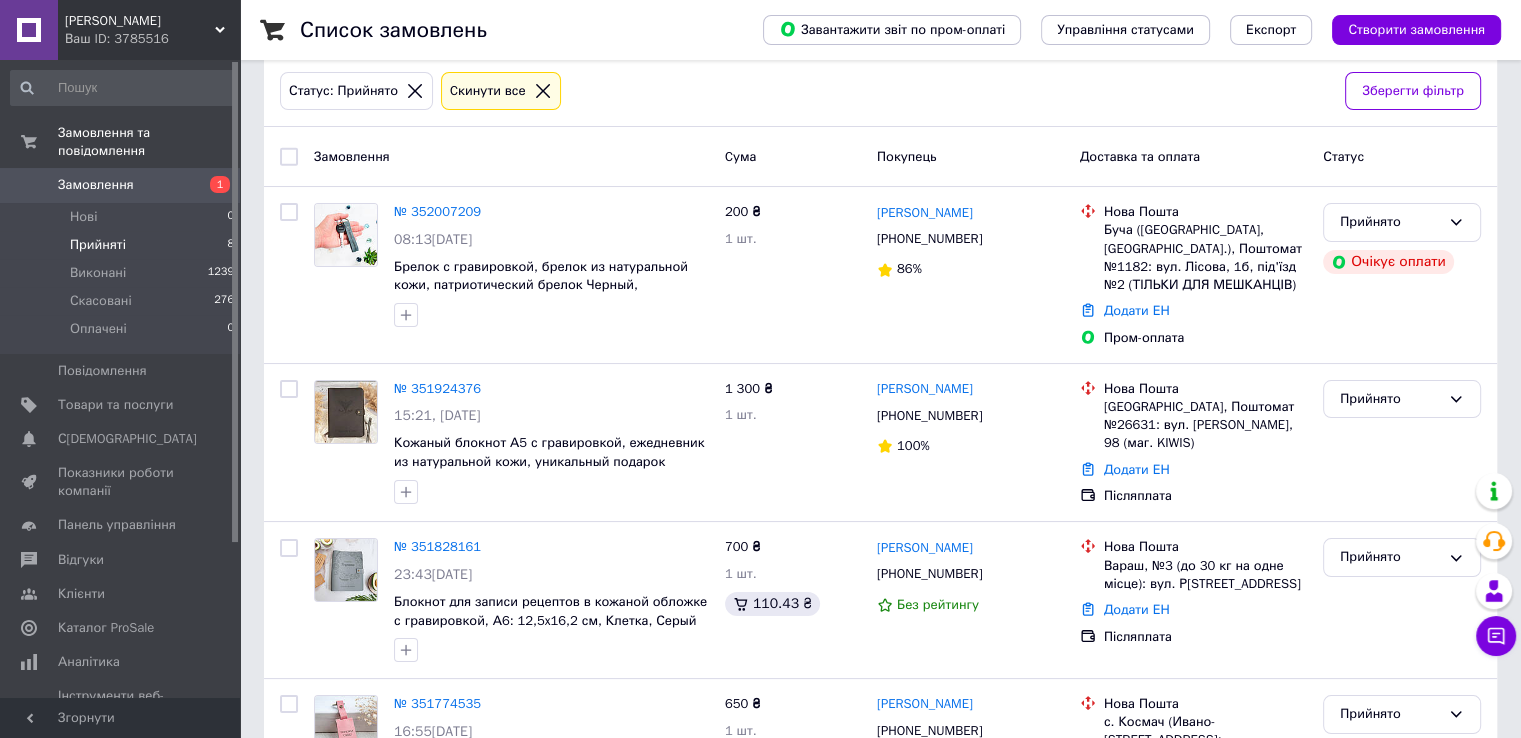 click on "Прийняті 8" at bounding box center (123, 245) 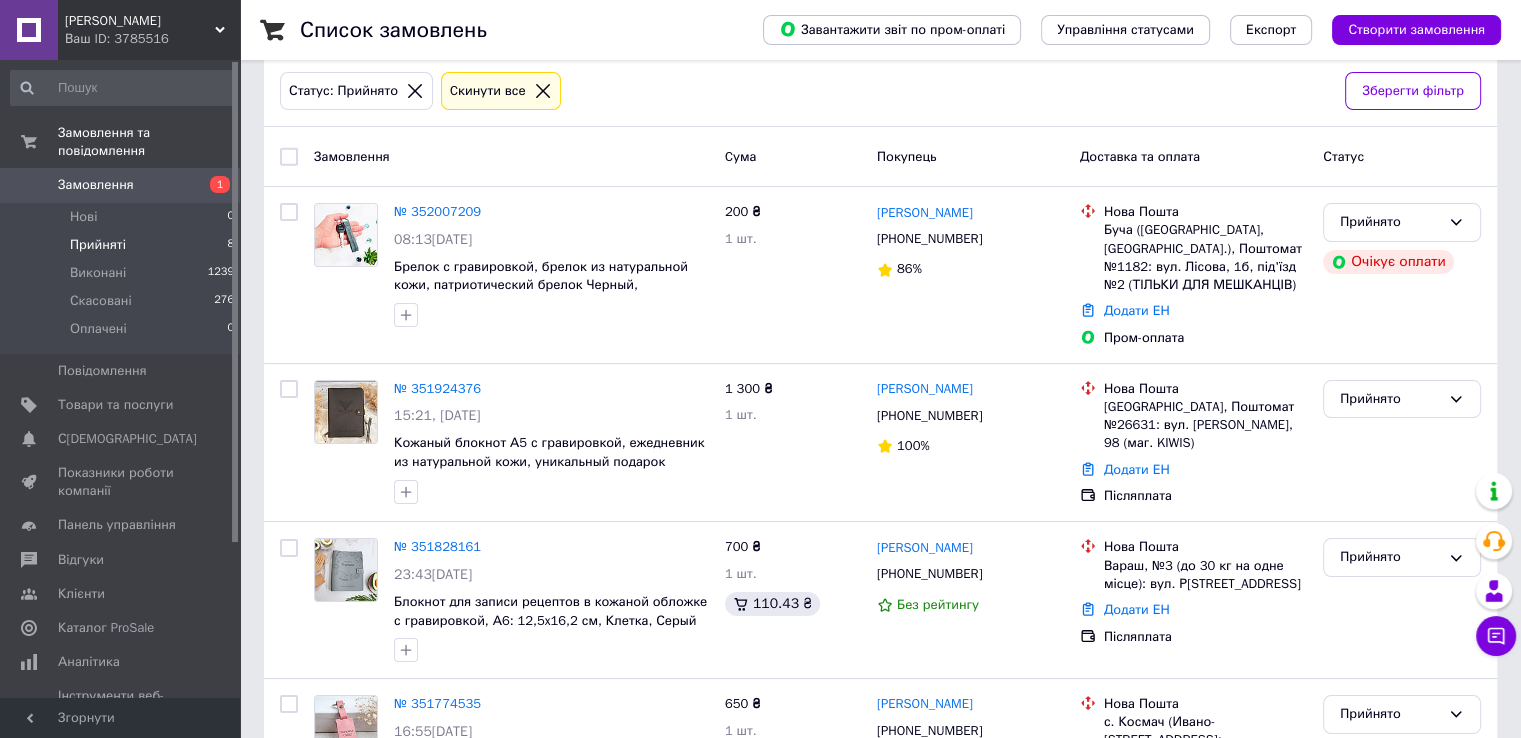 scroll, scrollTop: 0, scrollLeft: 0, axis: both 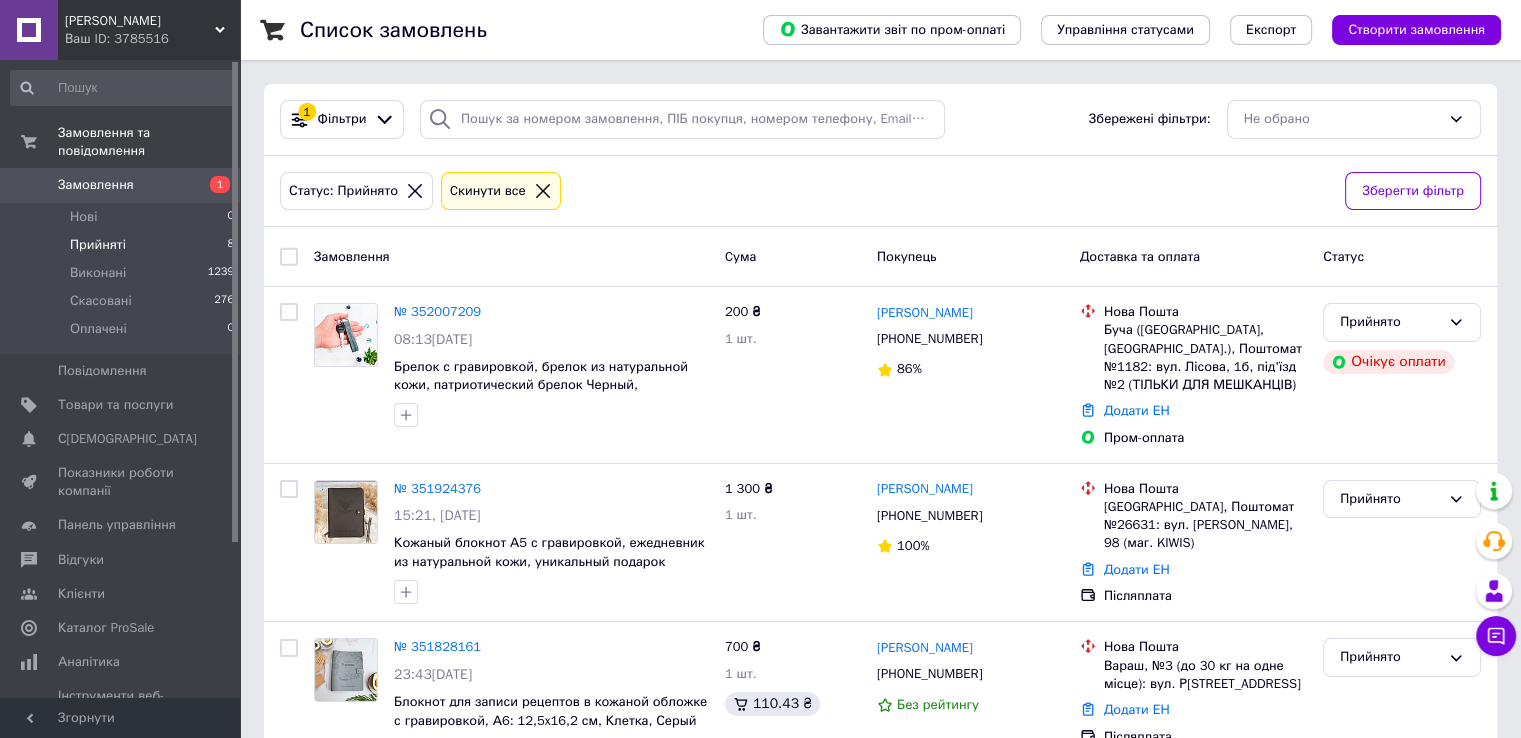 click on "Прийняті 8" at bounding box center [123, 245] 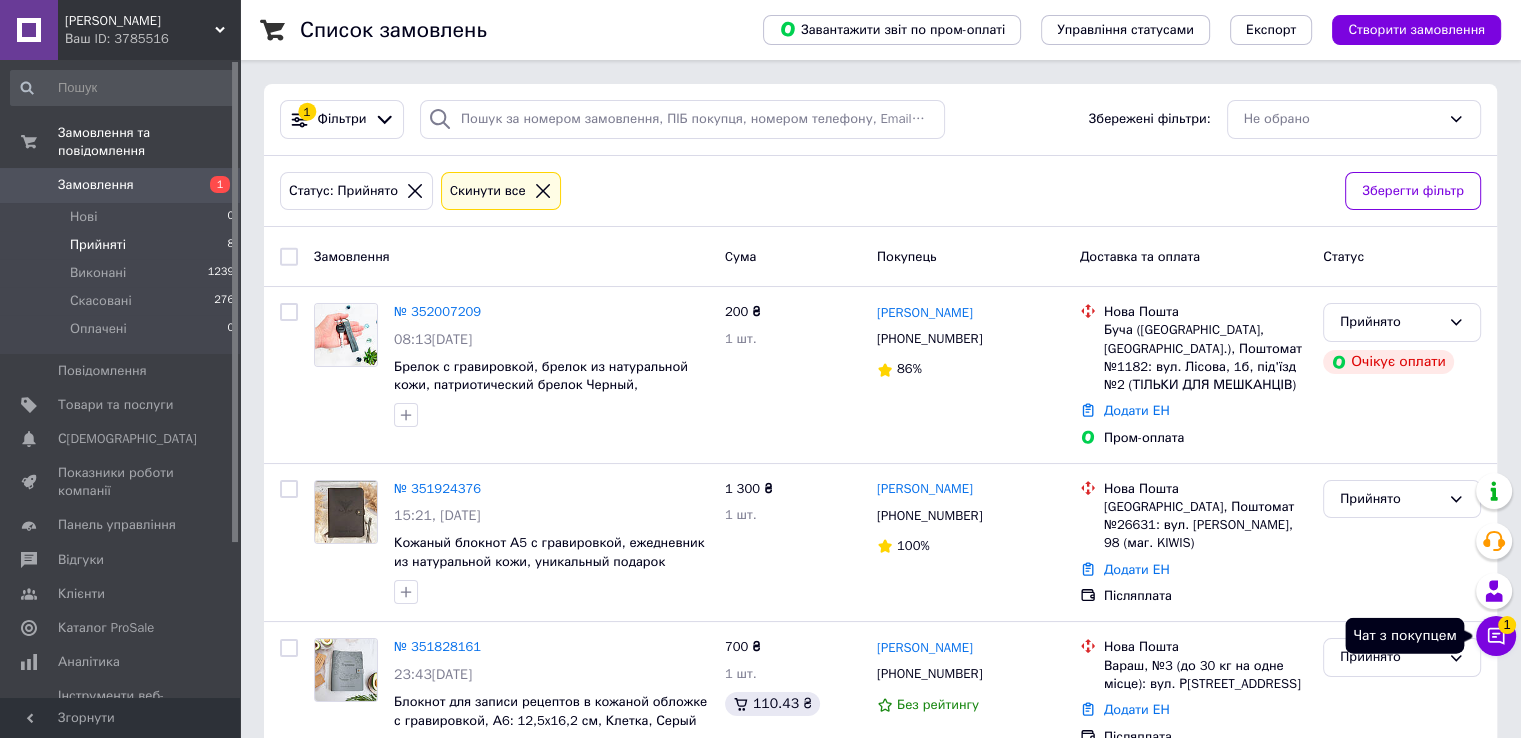 click on "Чат з покупцем 1" at bounding box center (1496, 636) 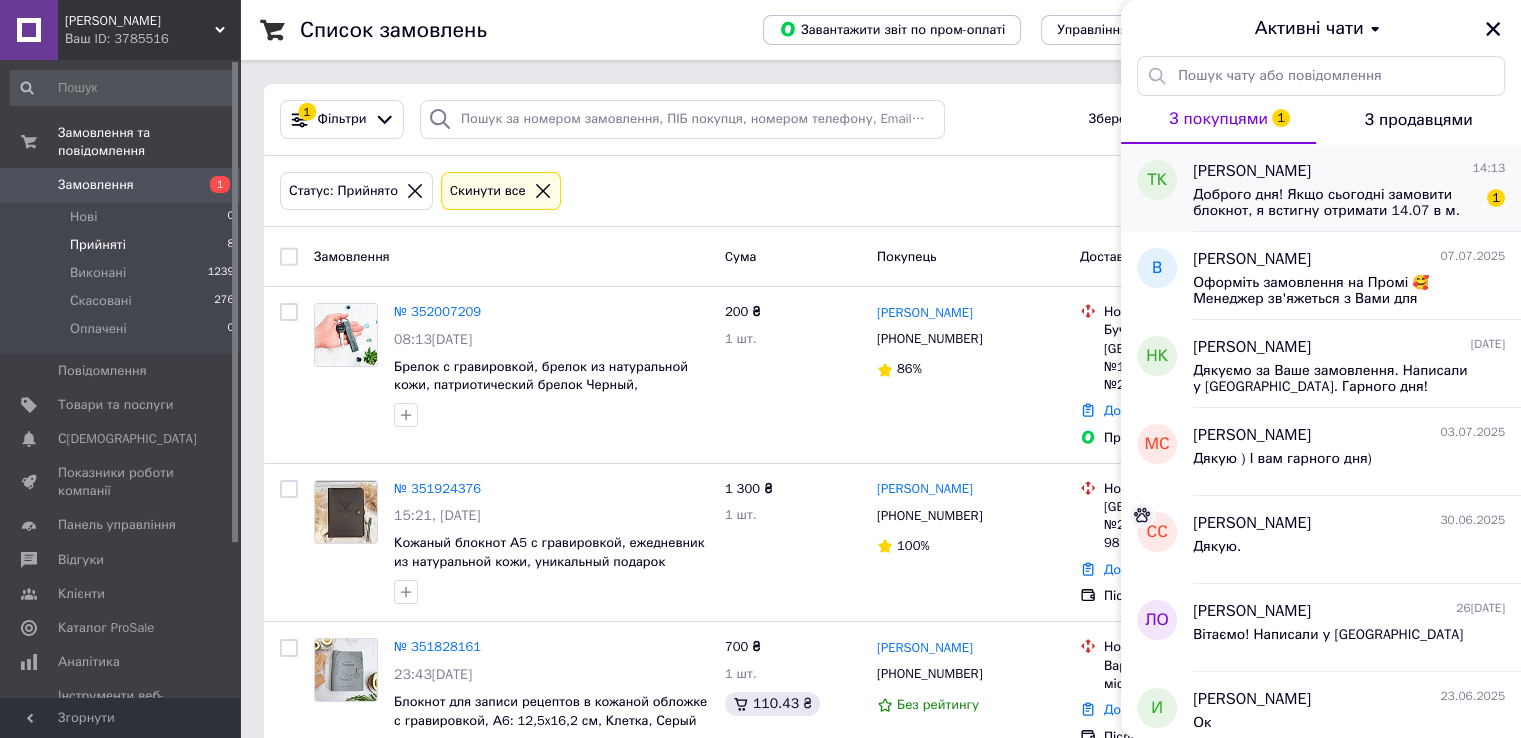 click on "Доброго дня!
Якщо сьогодні замовити блокнот, я встигну отримати 14.07 в м. [GEOGRAPHIC_DATA]?" at bounding box center [1335, 203] 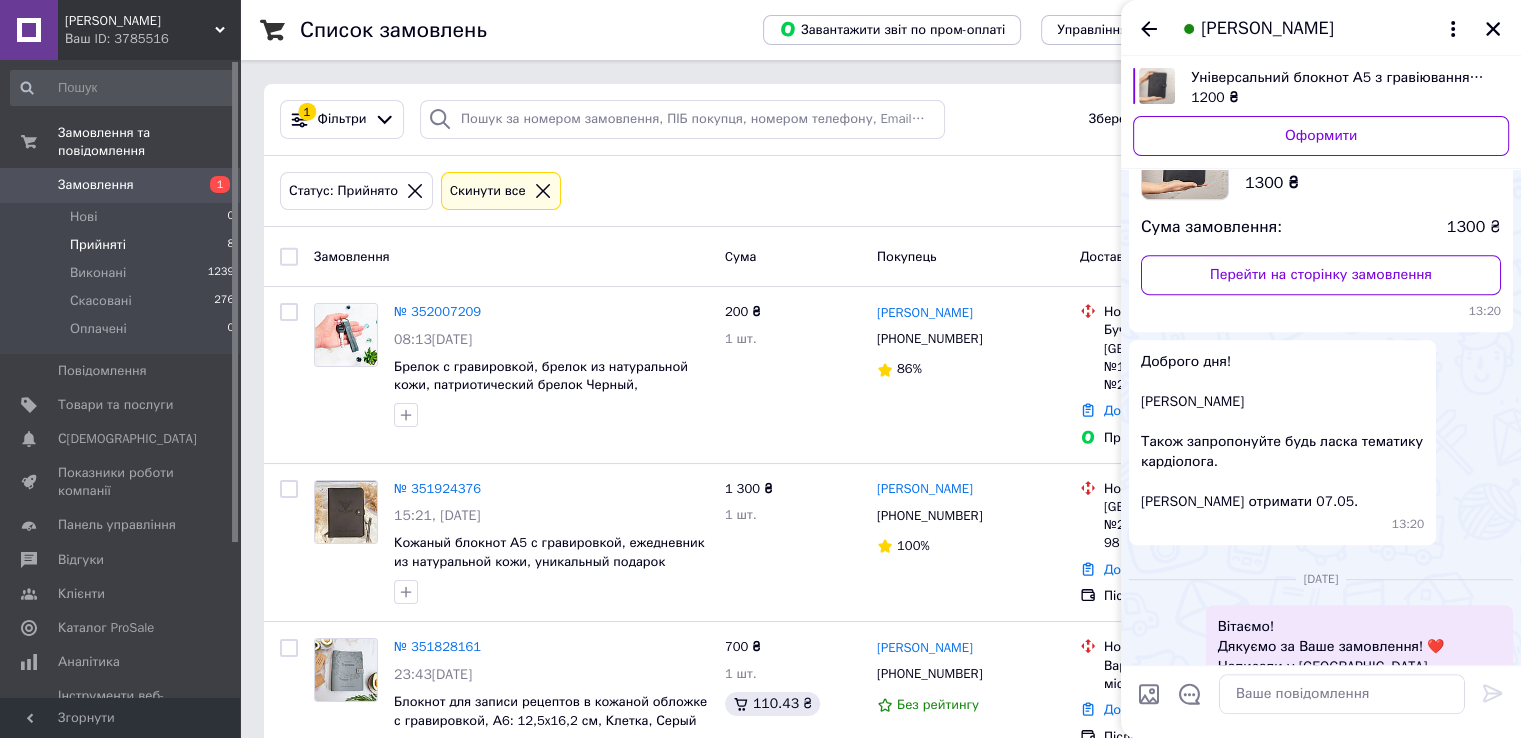 scroll, scrollTop: 1105, scrollLeft: 0, axis: vertical 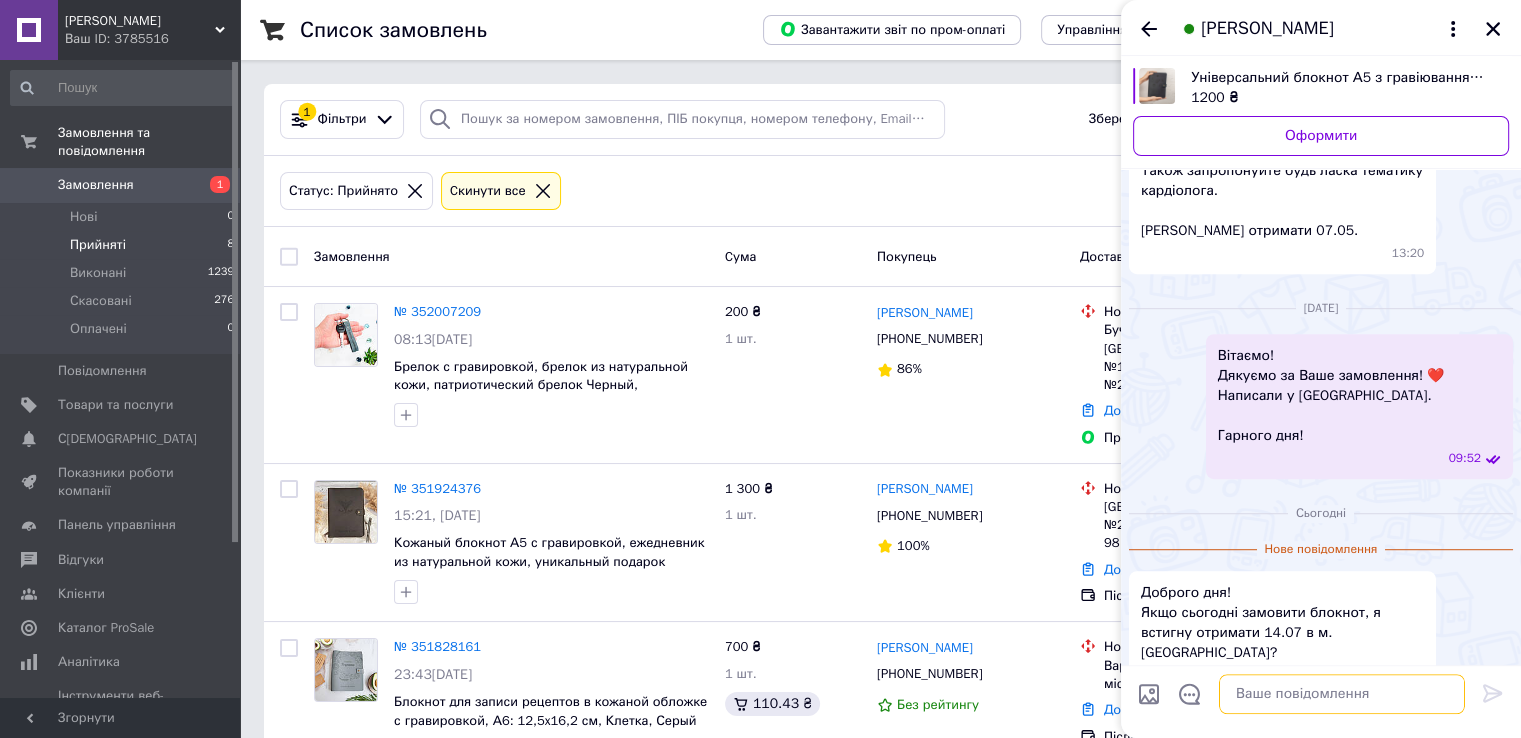 click at bounding box center [1342, 694] 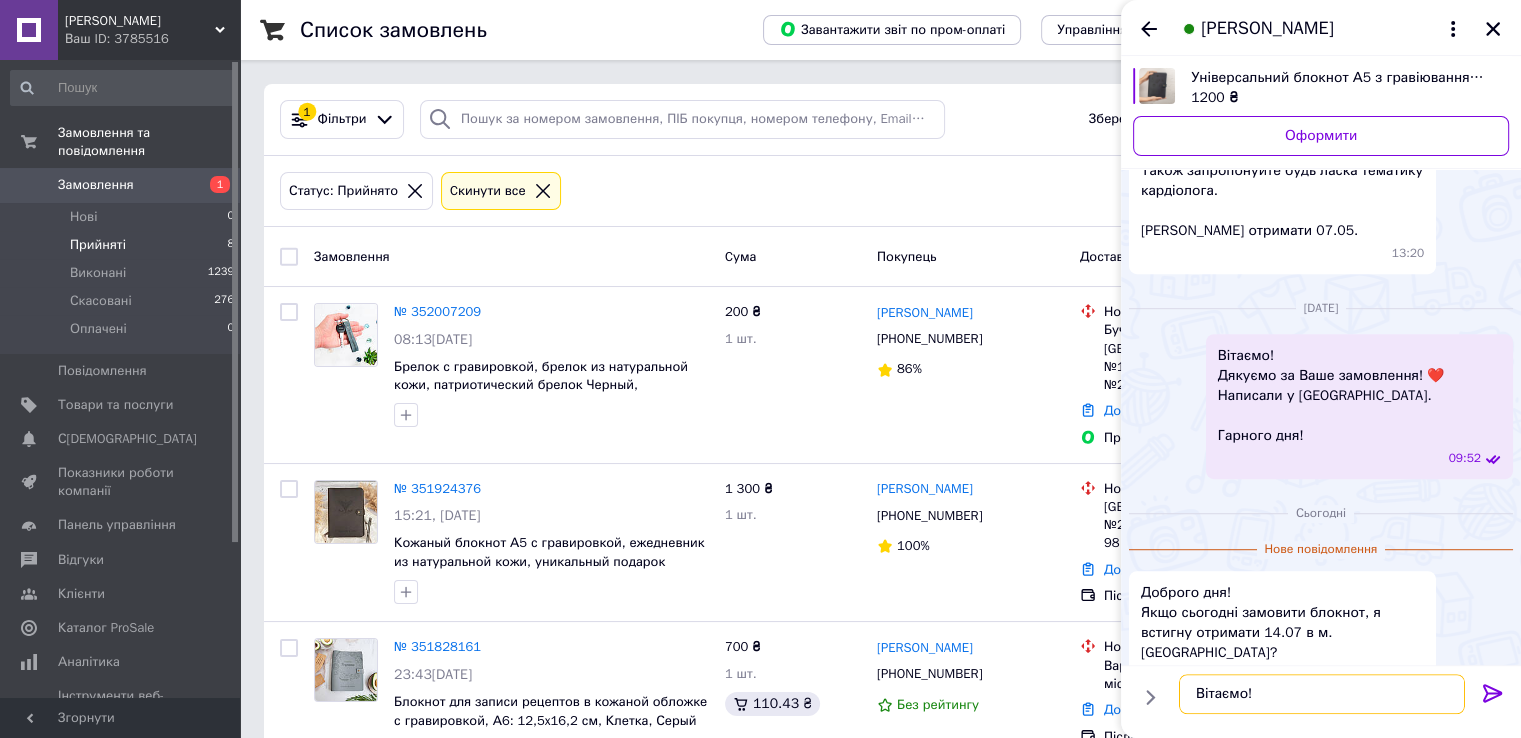paste on "Термін виготовлення 1-2 робочі дні з моменту підтвердження отримання передоплати  та узгодження макету 🎁" 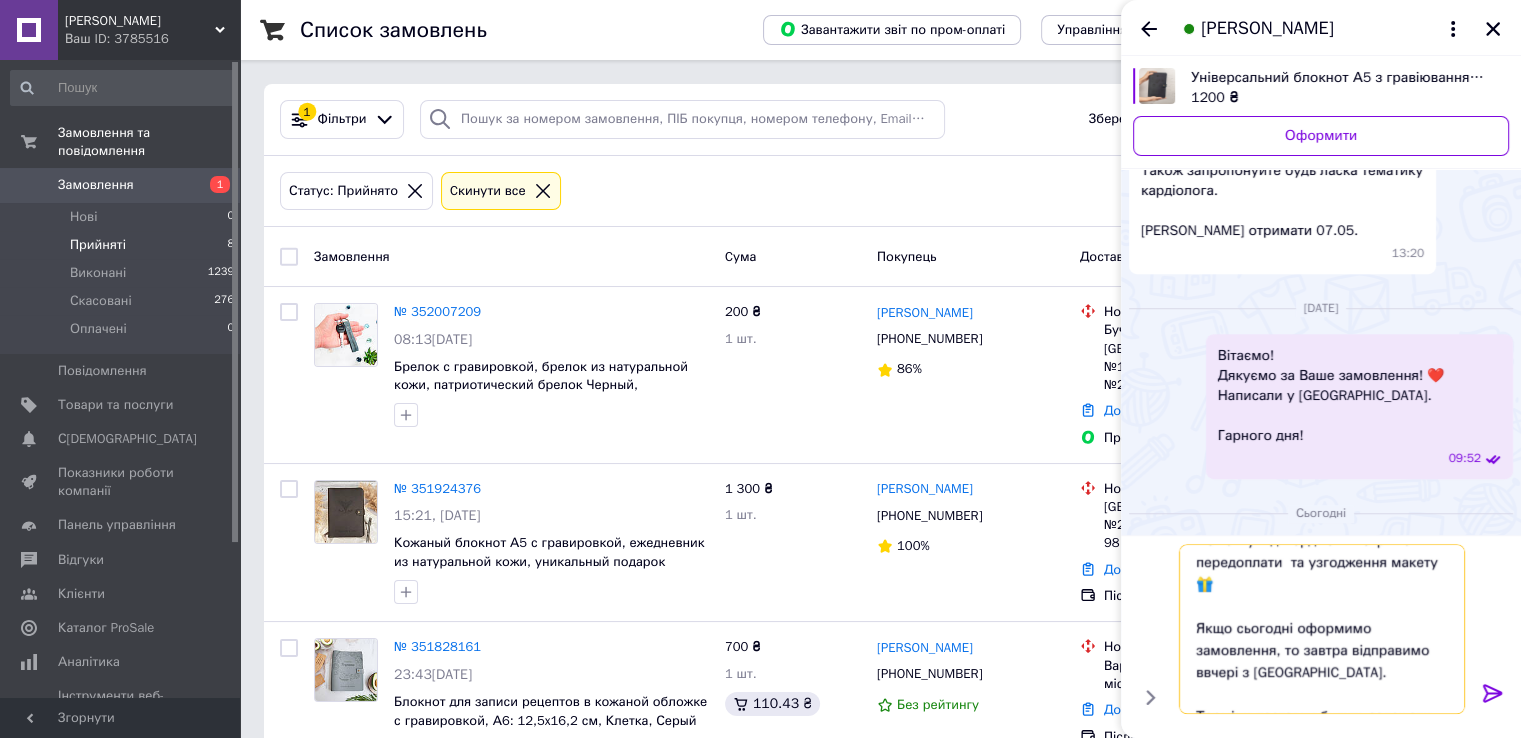 scroll, scrollTop: 101, scrollLeft: 0, axis: vertical 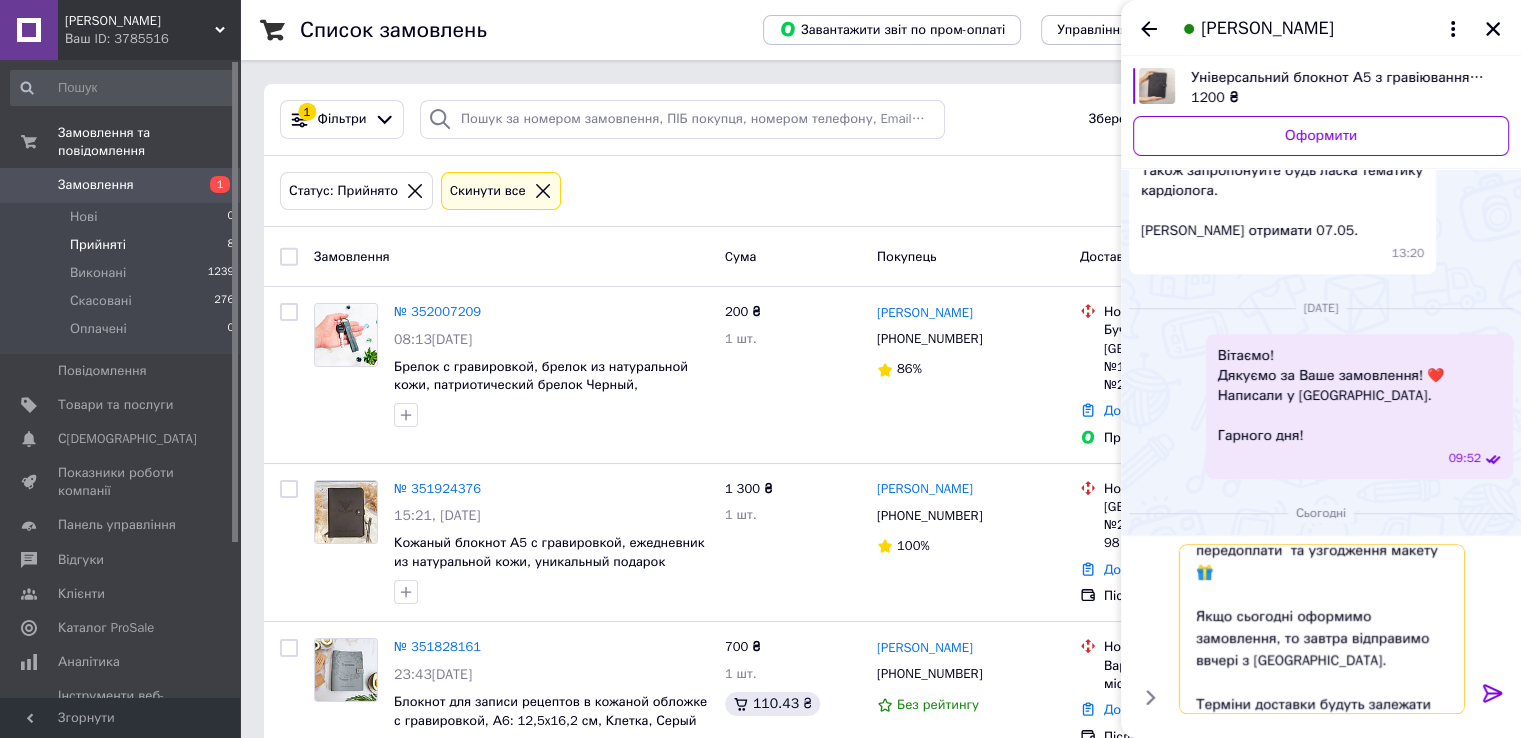 type on "Вітаємо!
Термін виготовлення 1-2 робочі дні з моменту підтвердження отримання передоплати  та узгодження макету 🎁
Якщо сьогодні оформимо замовлення, то завтра відправимо ввчері з [GEOGRAPHIC_DATA].
Терміни доставки будуть залежати від перевізника" 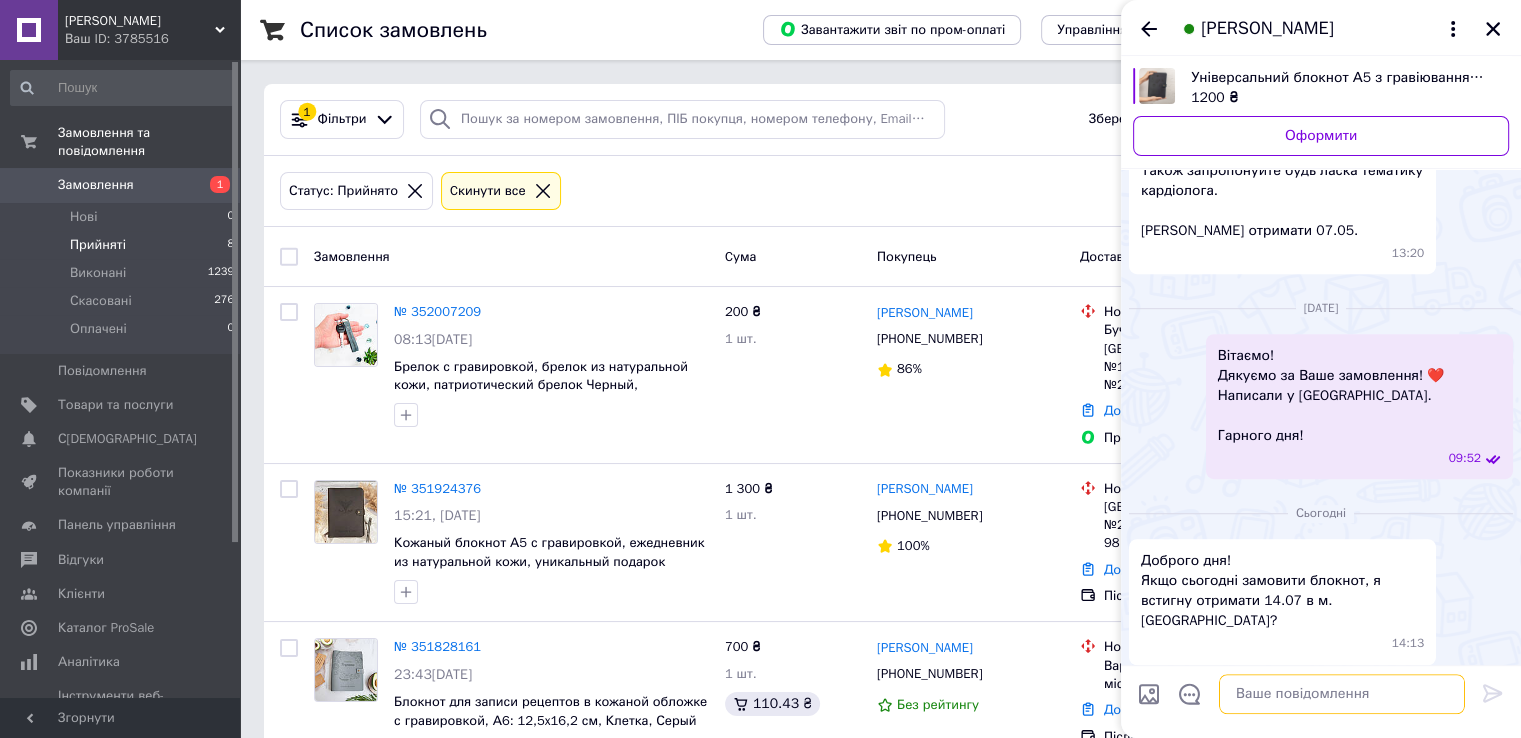 scroll, scrollTop: 0, scrollLeft: 0, axis: both 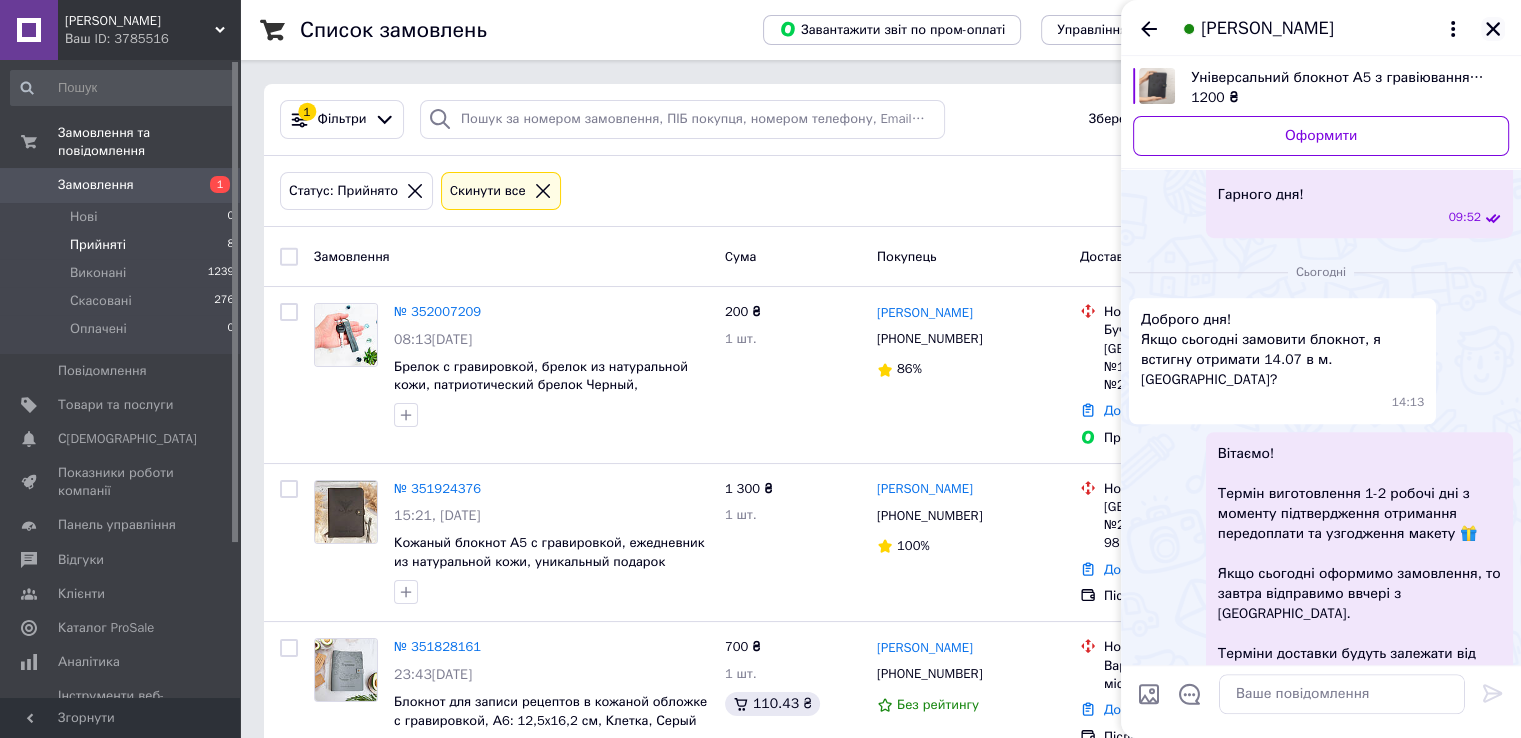 click 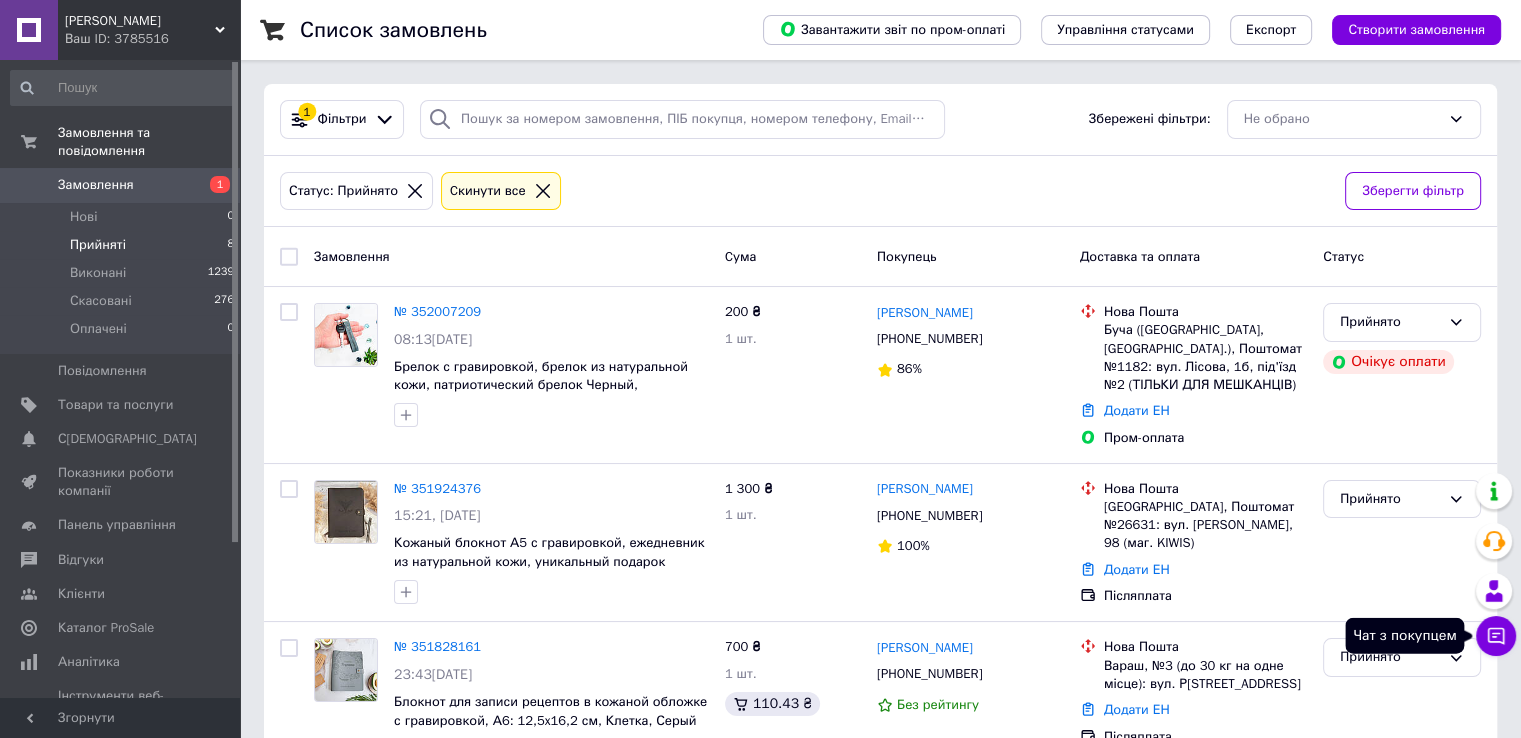 click on "Чат з покупцем" at bounding box center [1496, 636] 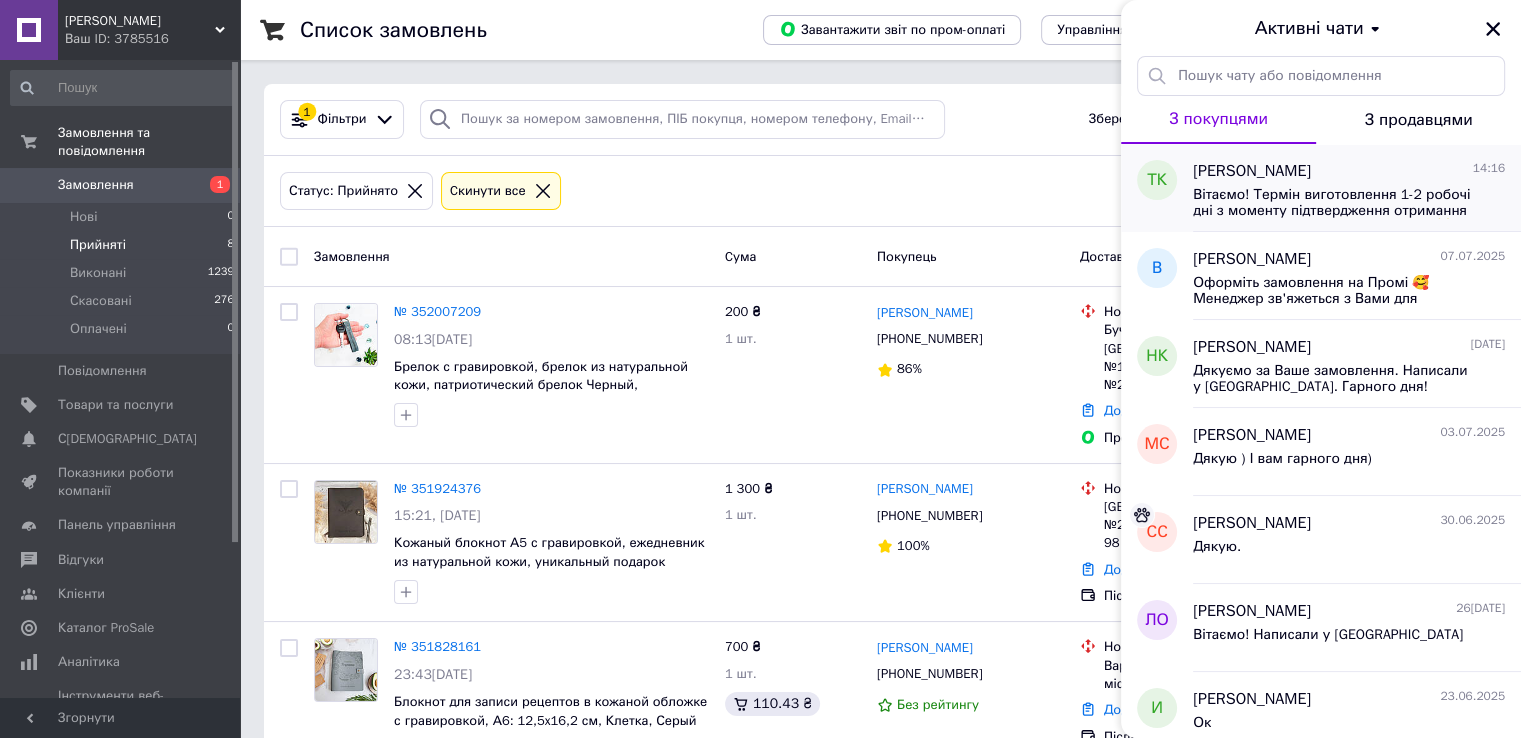 click on "Вітаємо!
Термін виготовлення 1-2 робочі дні з моменту підтвердження отримання передоплати  та узгодження макету 🎁
Якщо сьогодні оформимо замовлення, то завтра відправимо ввчері з [GEOGRAPHIC_DATA].
Терміни доставки будуть залежати від перевізника" at bounding box center (1335, 203) 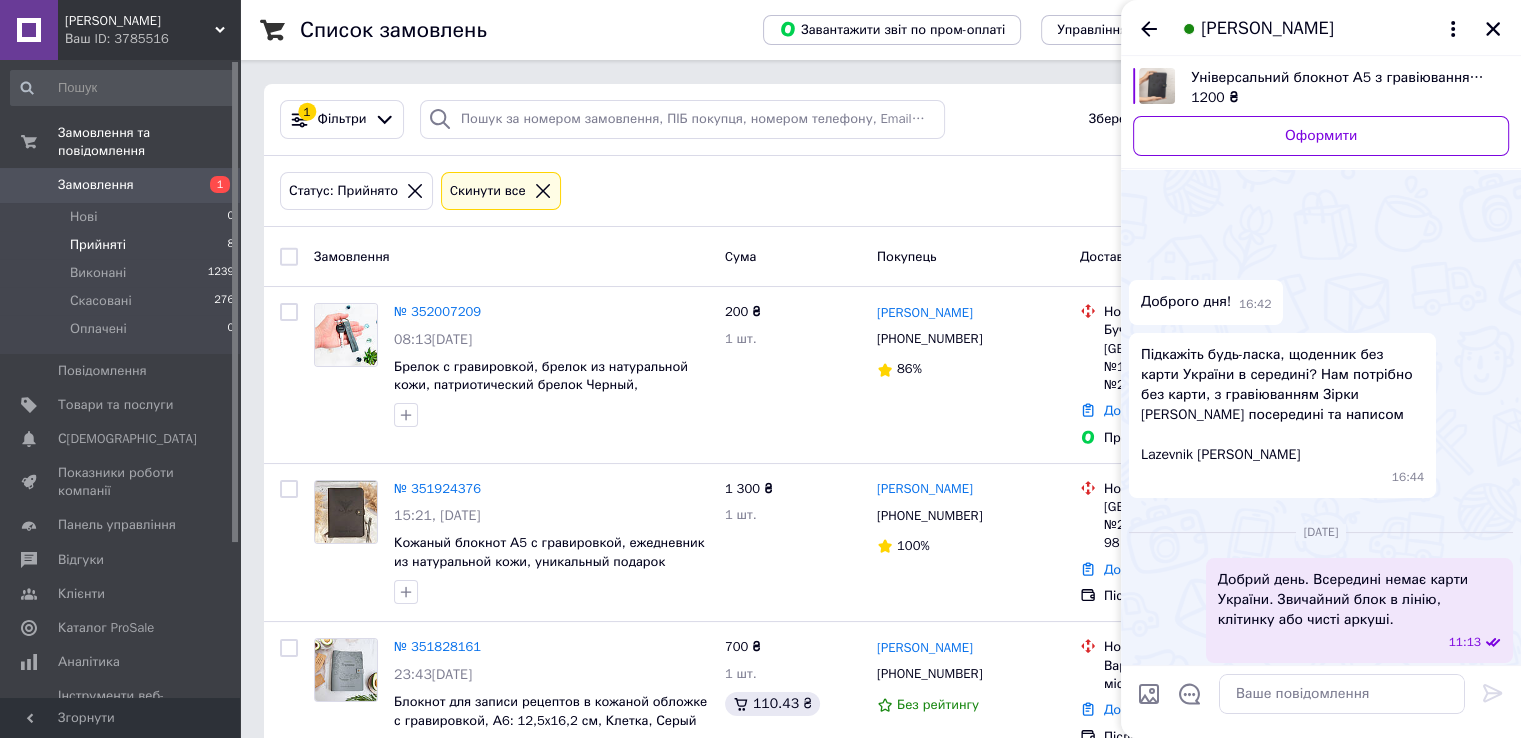 scroll, scrollTop: 1397, scrollLeft: 0, axis: vertical 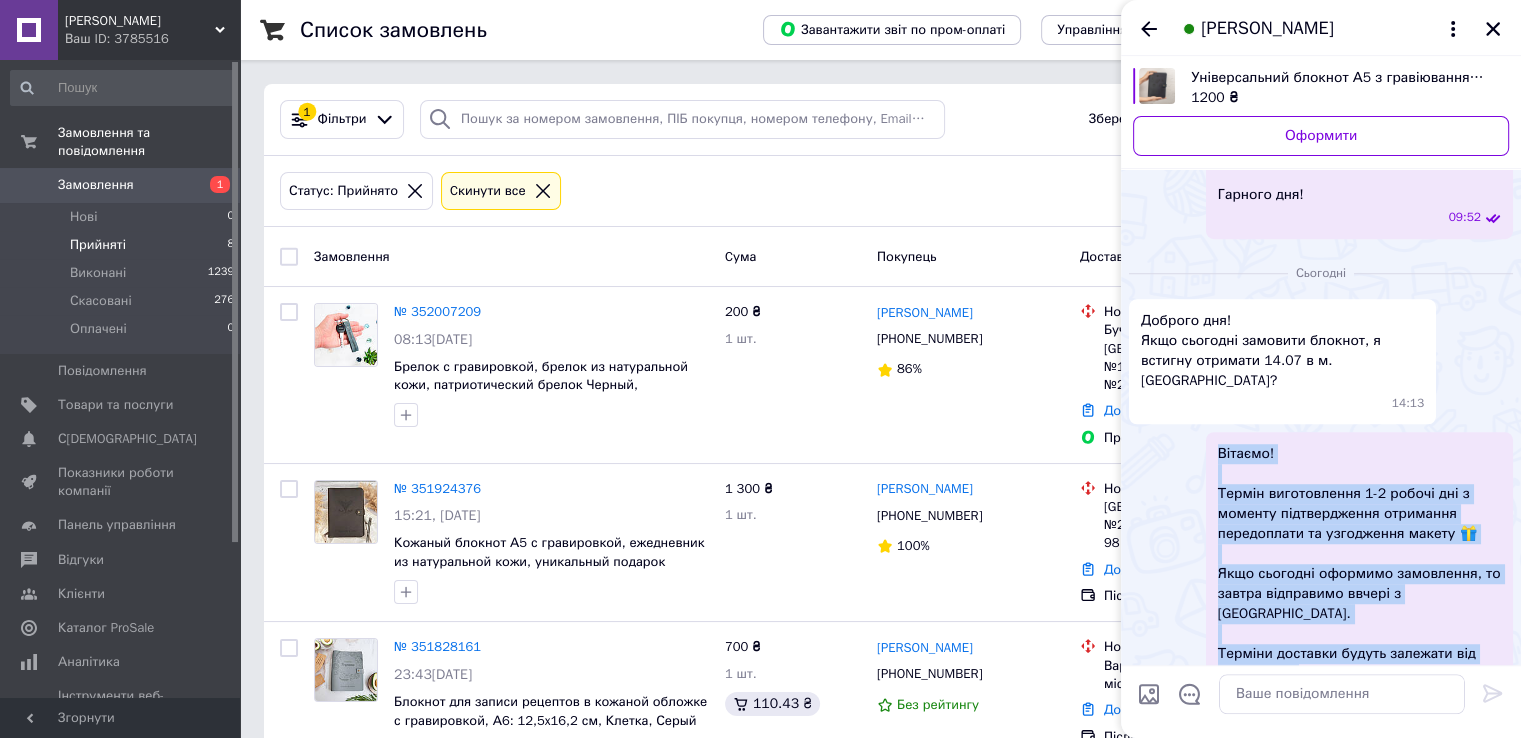 drag, startPoint x: 1214, startPoint y: 414, endPoint x: 1203, endPoint y: 658, distance: 244.24782 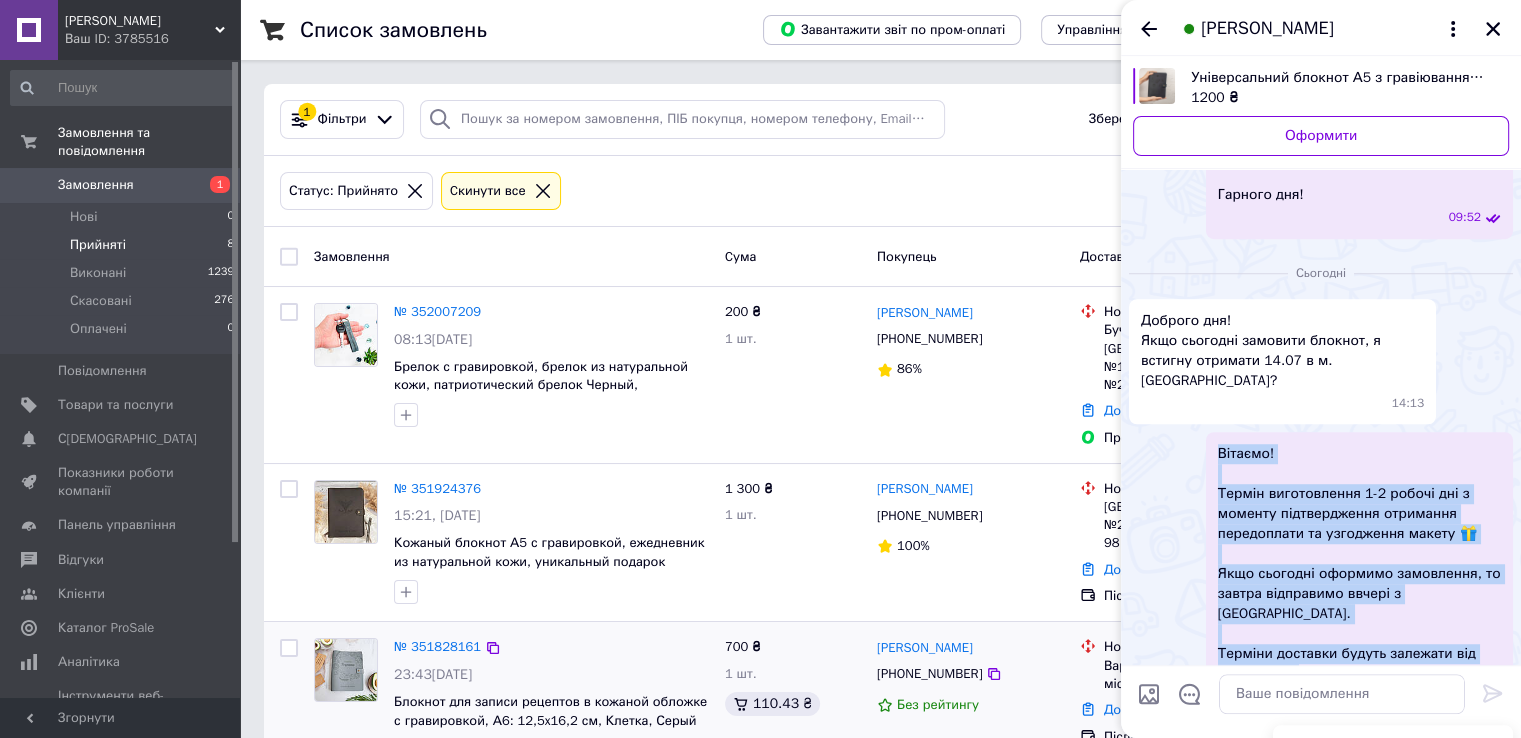 copy on "Вітаємо! Термін виготовлення 1-2 робочі дні з моменту підтвердження отримання передоплати  та узгодження макету 🎁 Якщо сьогодні оформимо замовлення, то завтра відправимо ввчері з [GEOGRAPHIC_DATA]. Терміни доставки будуть залежати від перевізника" 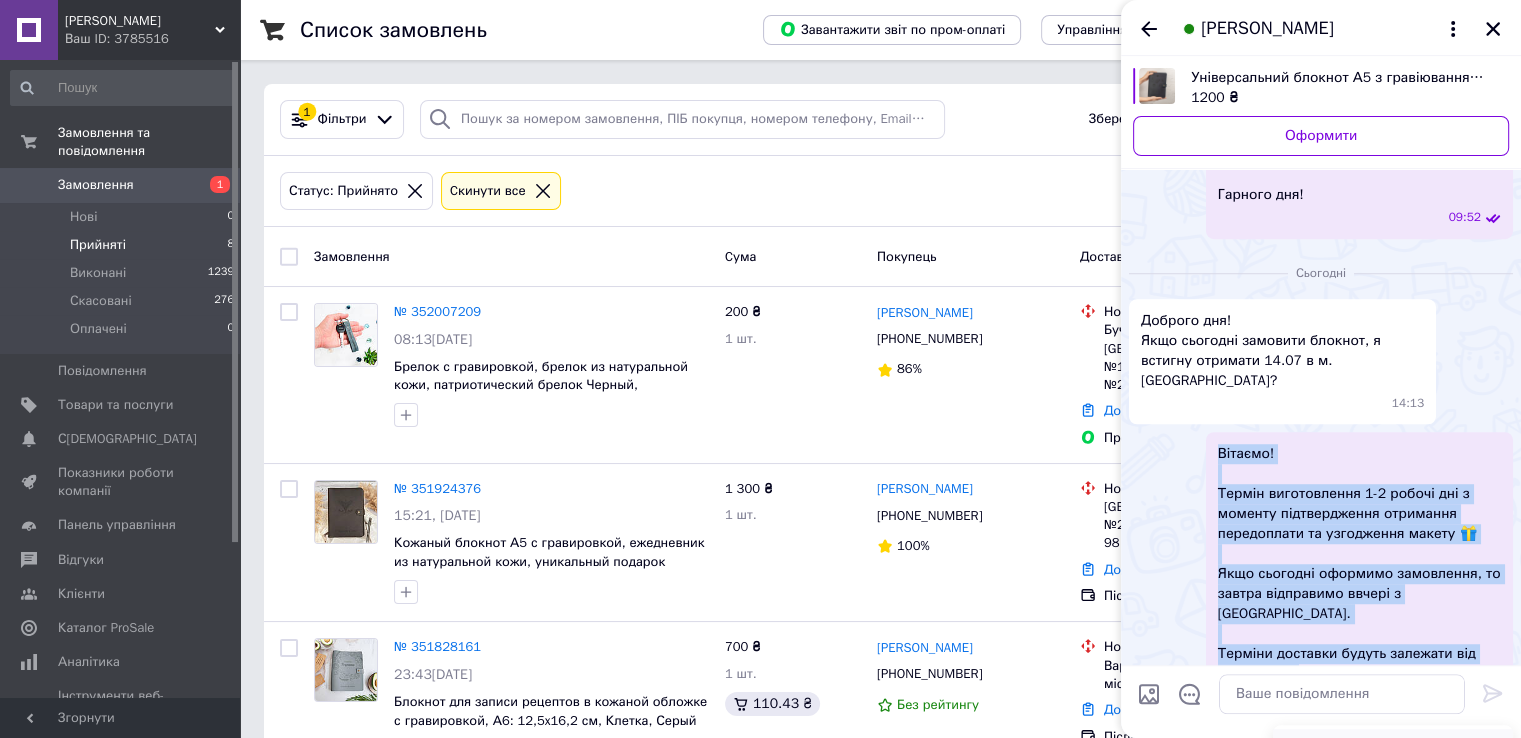 click on "Редагувати" at bounding box center (1393, 749) 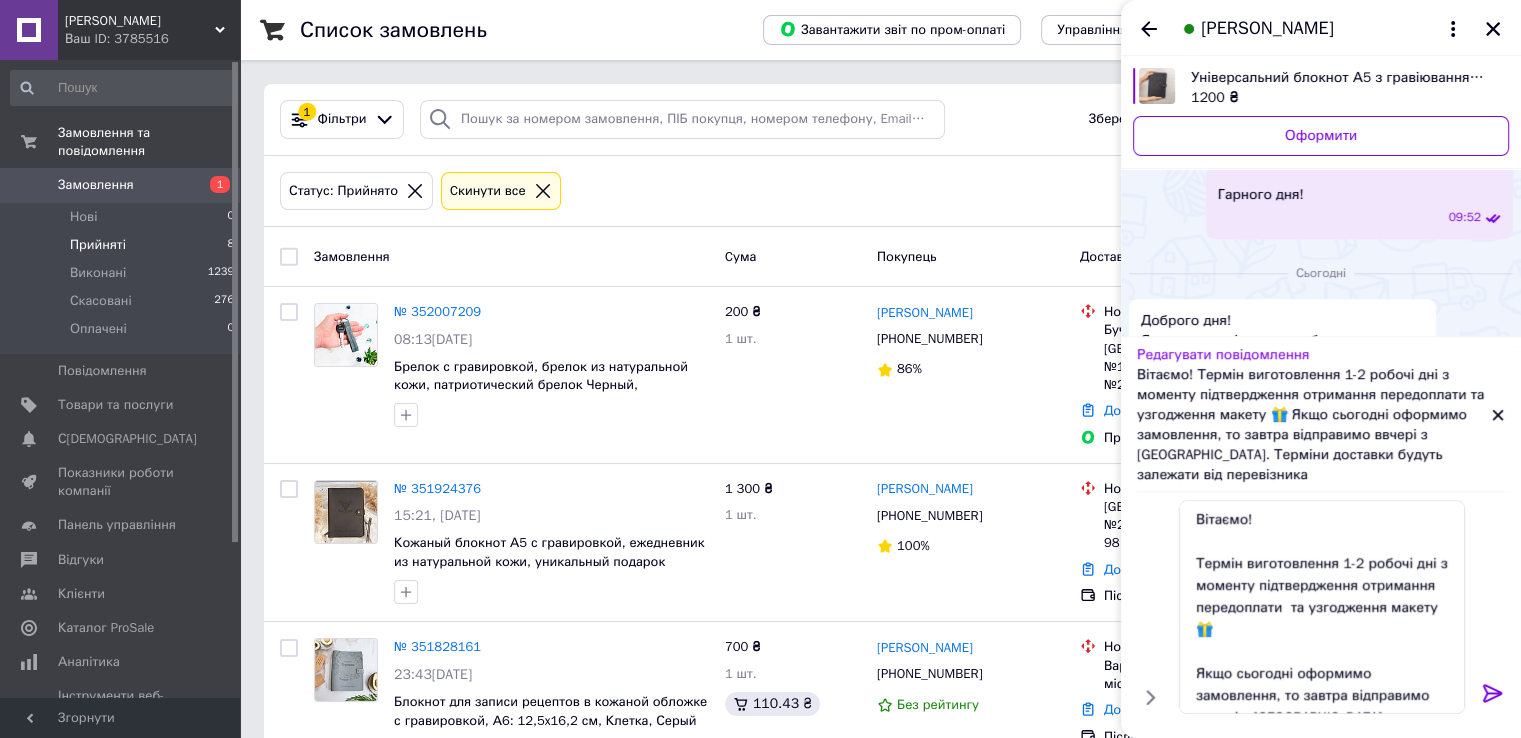 scroll, scrollTop: 67, scrollLeft: 0, axis: vertical 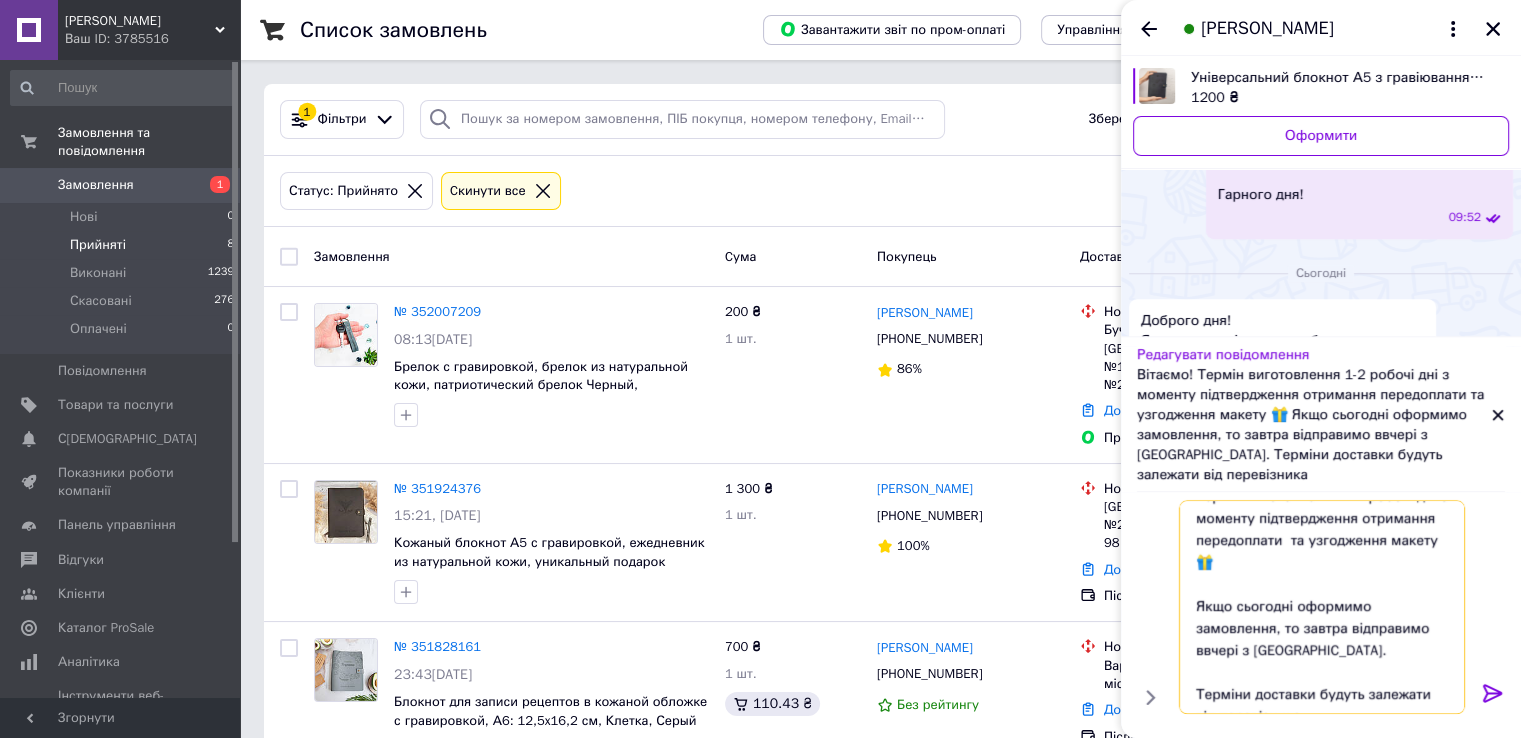 click on "Вітаємо!
Термін виготовлення 1-2 робочі дні з моменту підтвердження отримання передоплати  та узгодження макету 🎁
Якщо сьогодні оформимо замовлення, то завтра відправимо ввчері з [GEOGRAPHIC_DATA].
Терміни доставки будуть залежати від перевізника" at bounding box center [1322, 607] 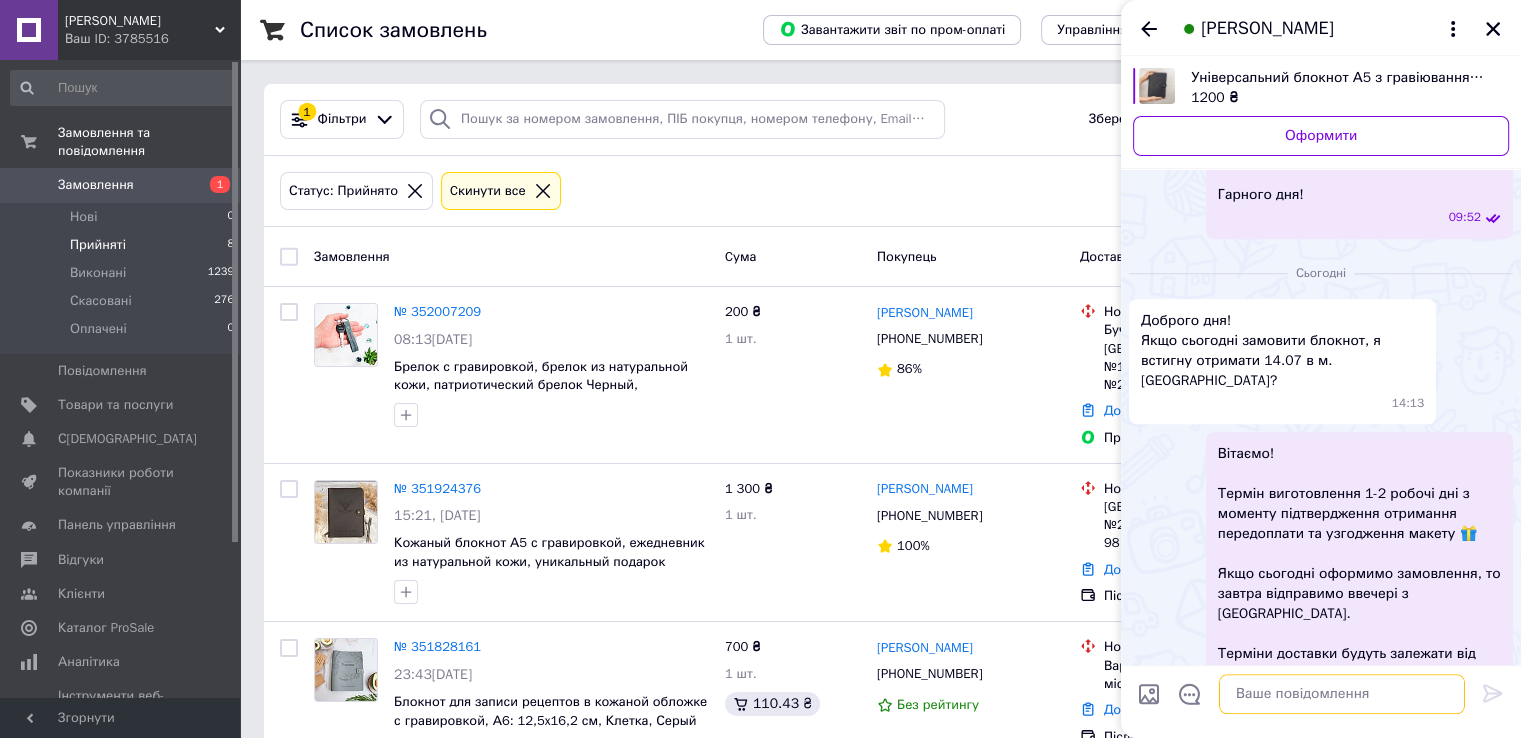 scroll, scrollTop: 0, scrollLeft: 0, axis: both 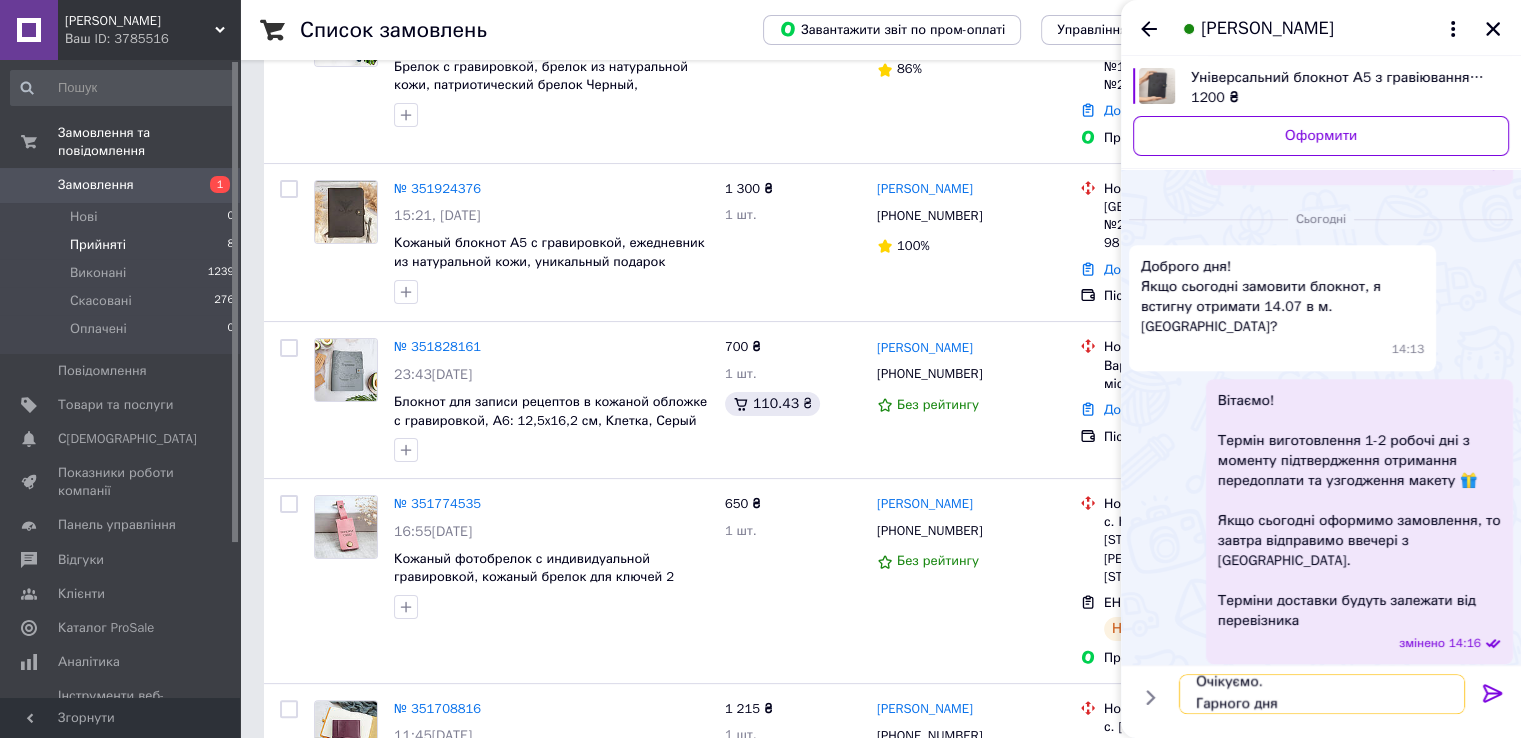 type on "Очікуємо.
Гарного дня!" 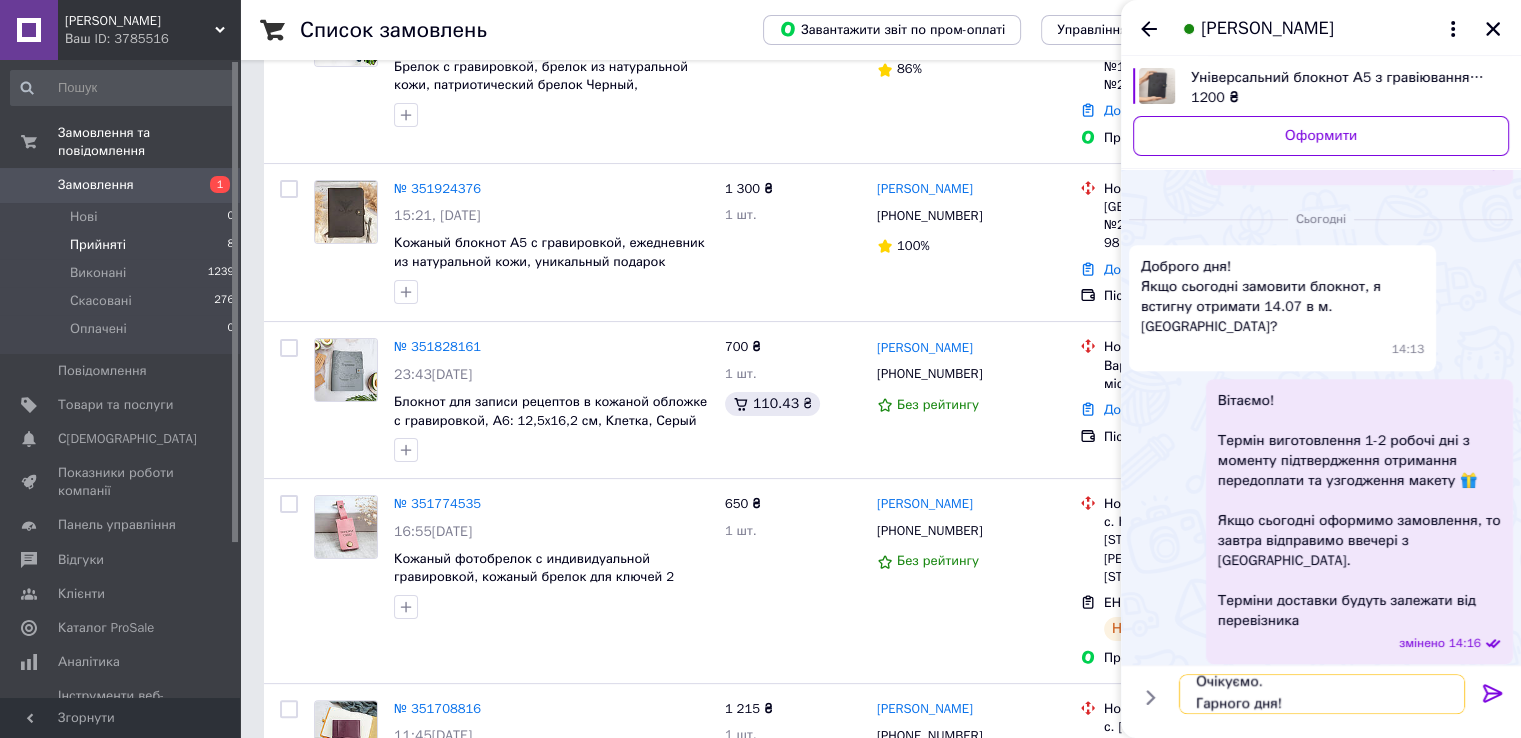 type 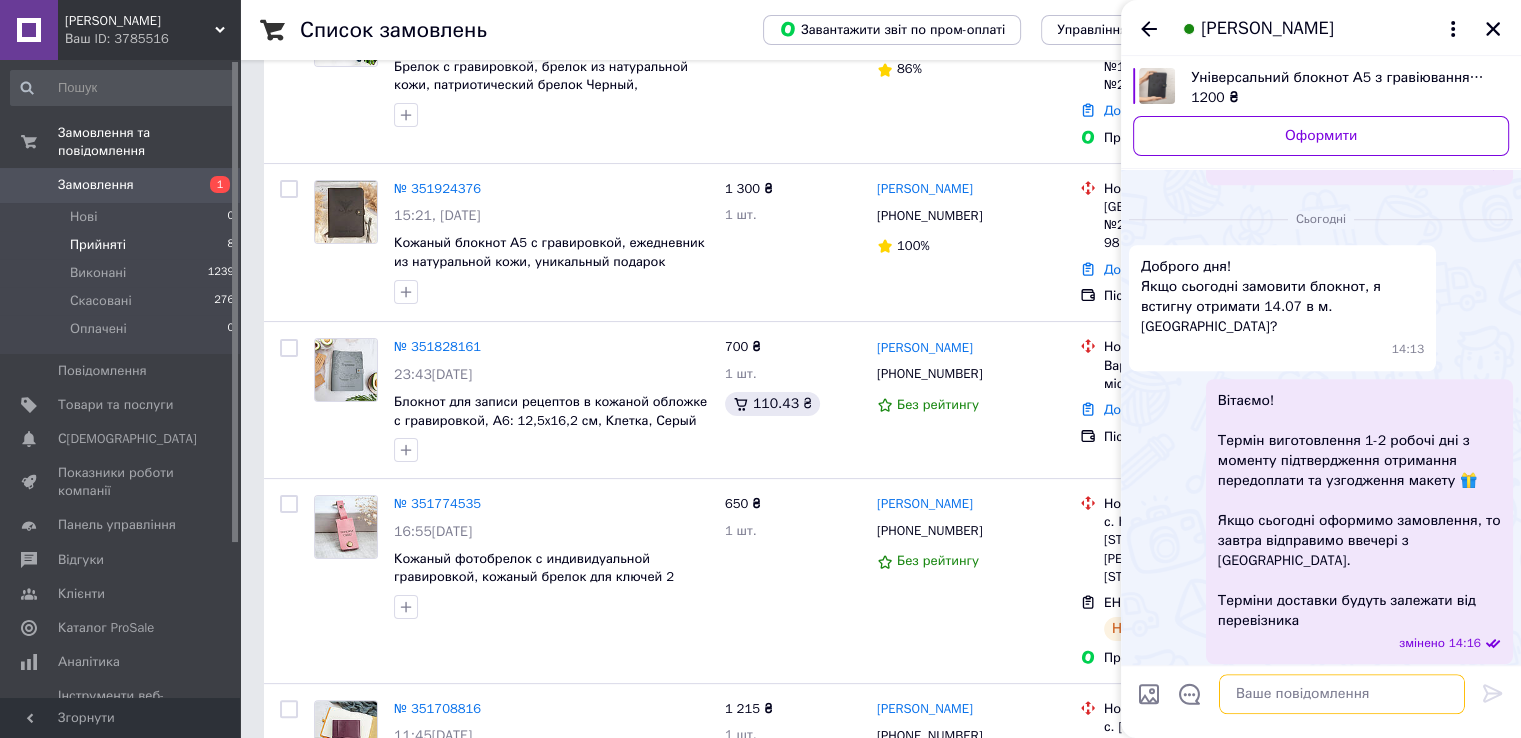 scroll, scrollTop: 0, scrollLeft: 0, axis: both 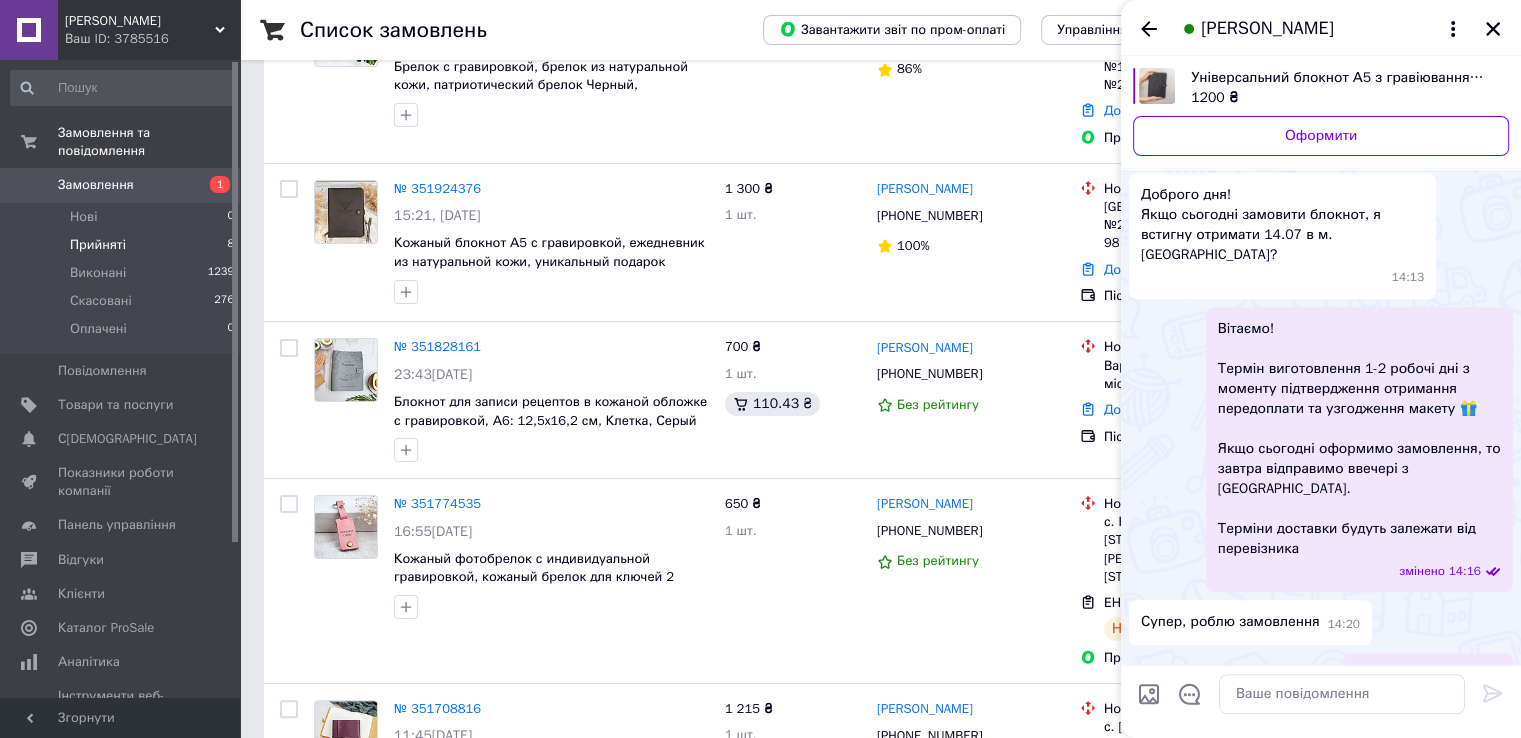 click on "[PERSON_NAME]" at bounding box center (1321, 28) 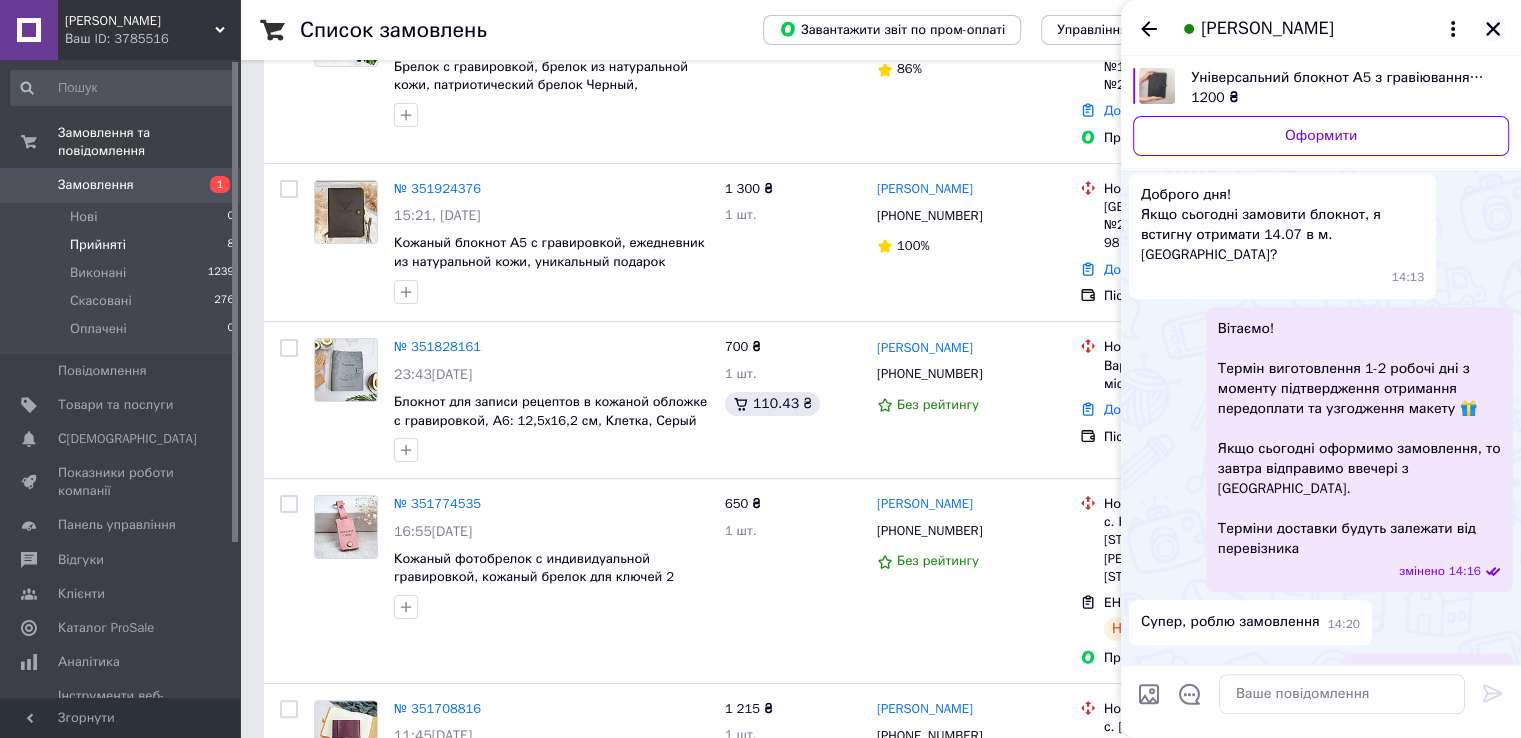click 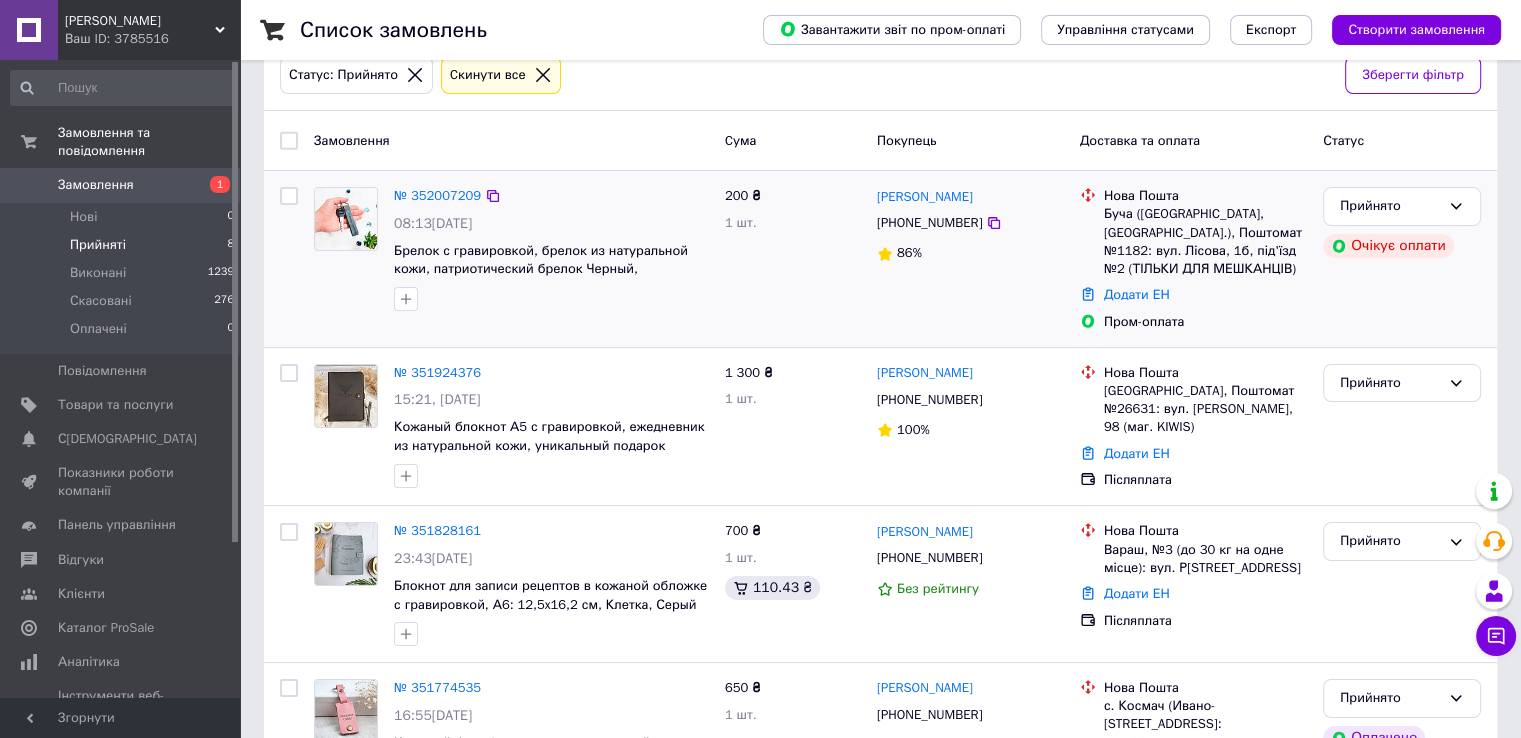 scroll, scrollTop: 0, scrollLeft: 0, axis: both 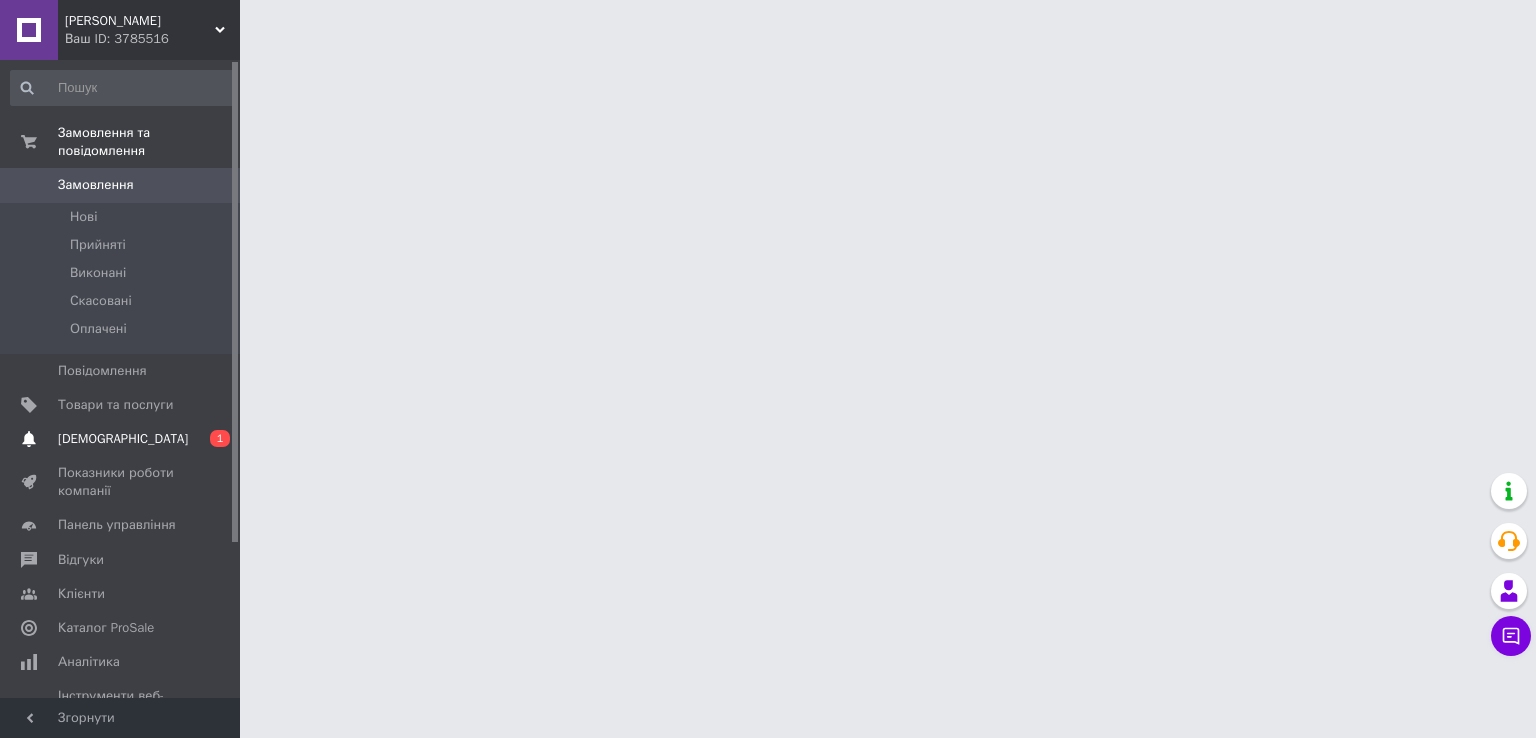 click on "Сповіщення 0 1" at bounding box center [123, 439] 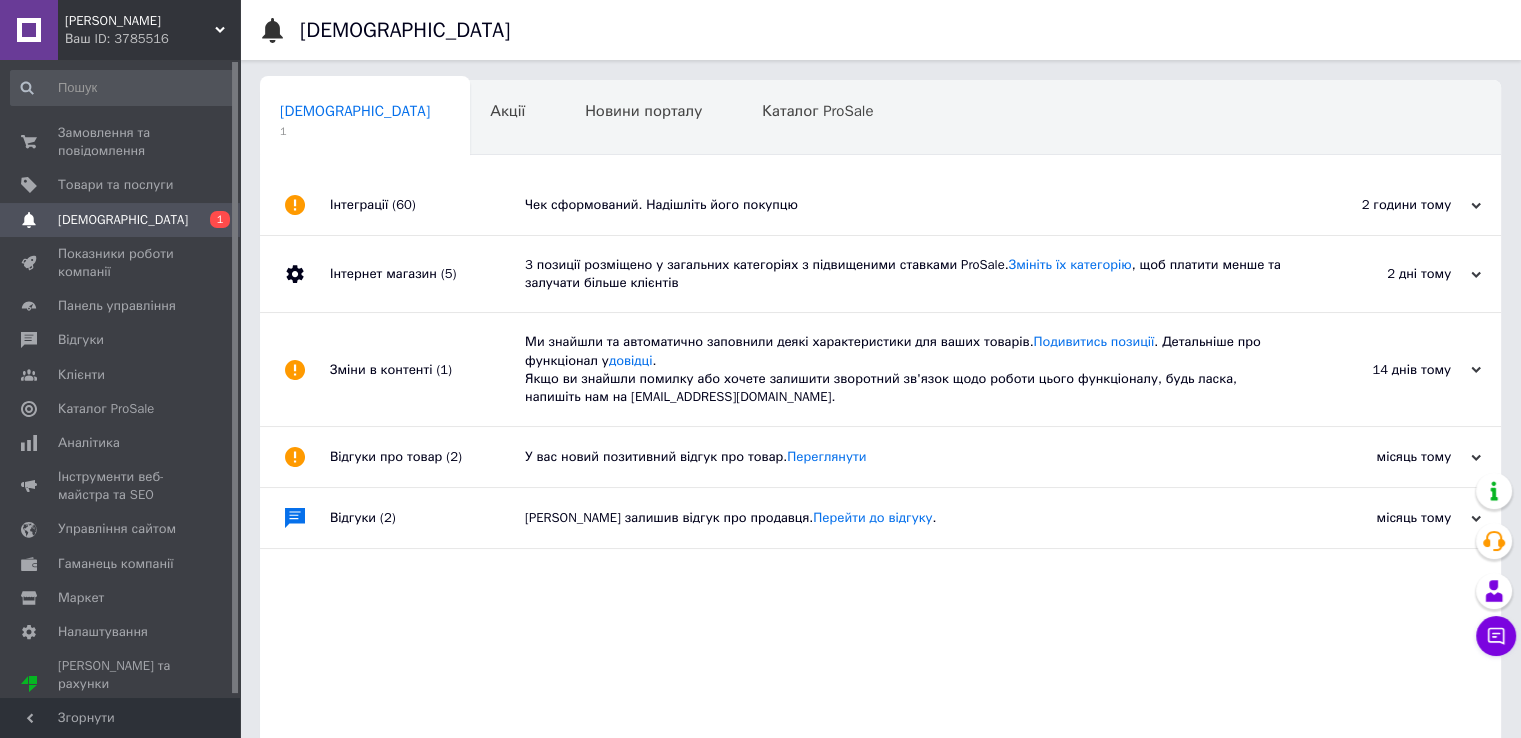 click on "Чек сформований. Надішліть його покупцю" at bounding box center [903, 205] 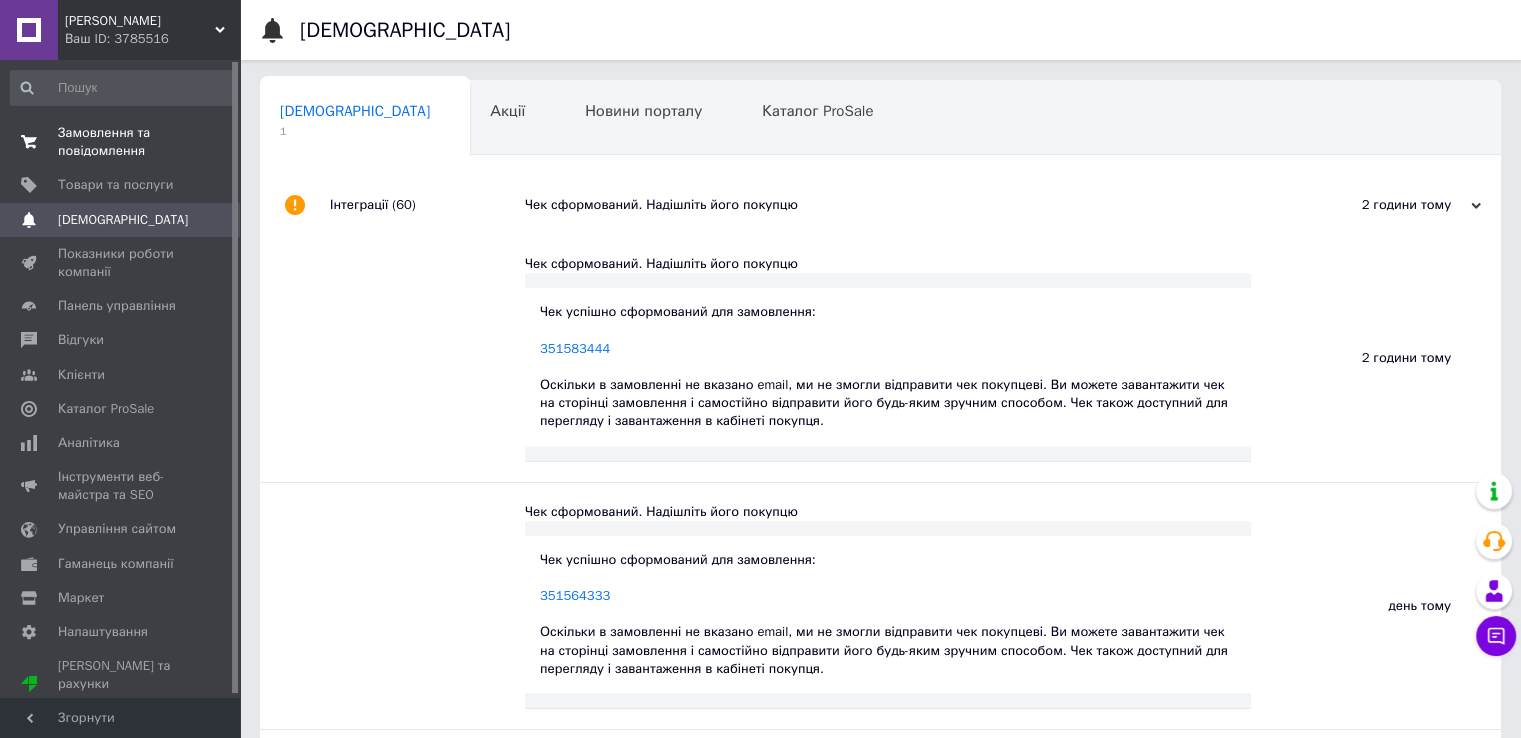 click on "Замовлення та повідомлення" at bounding box center [121, 142] 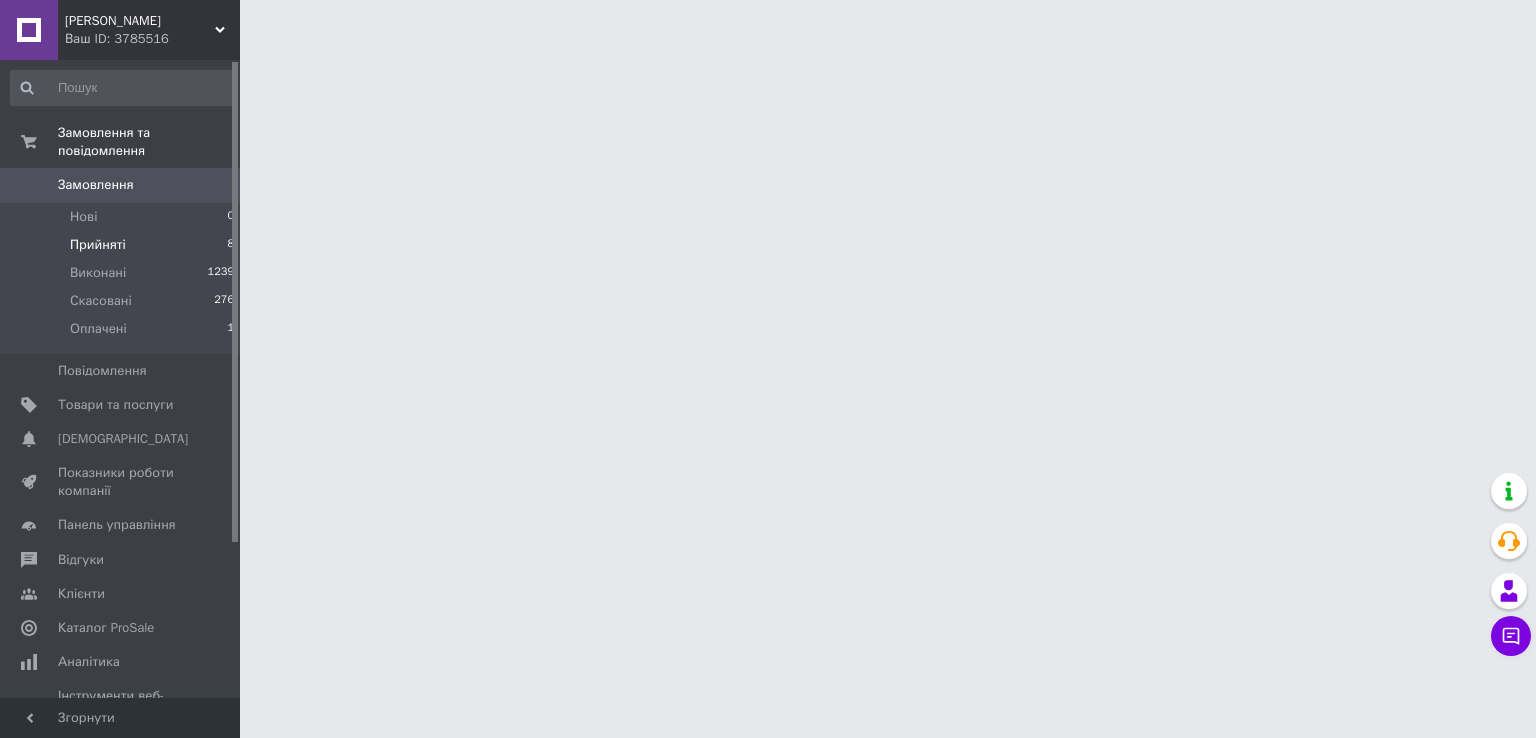 click on "Прийняті" at bounding box center (98, 245) 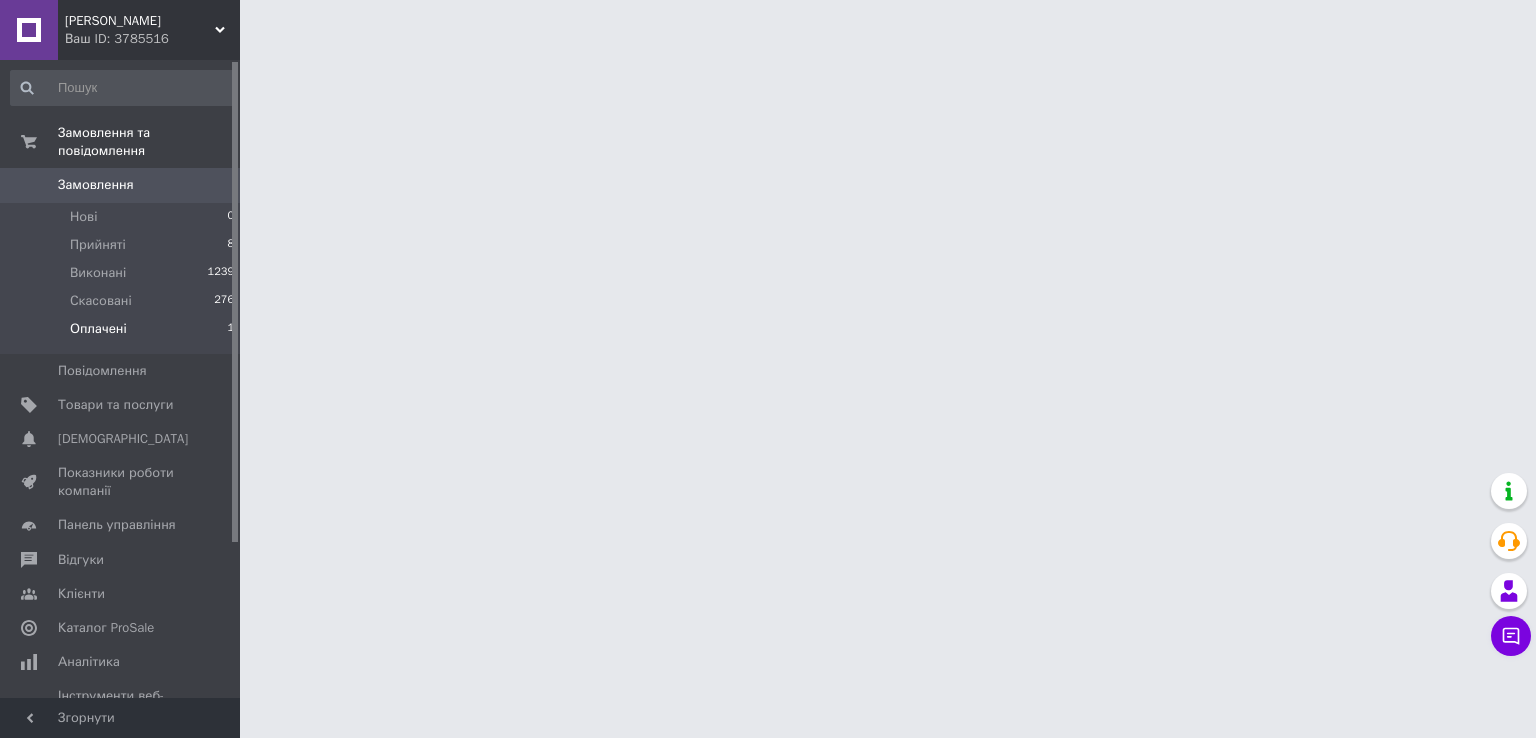 click on "Оплачені 1" at bounding box center (123, 334) 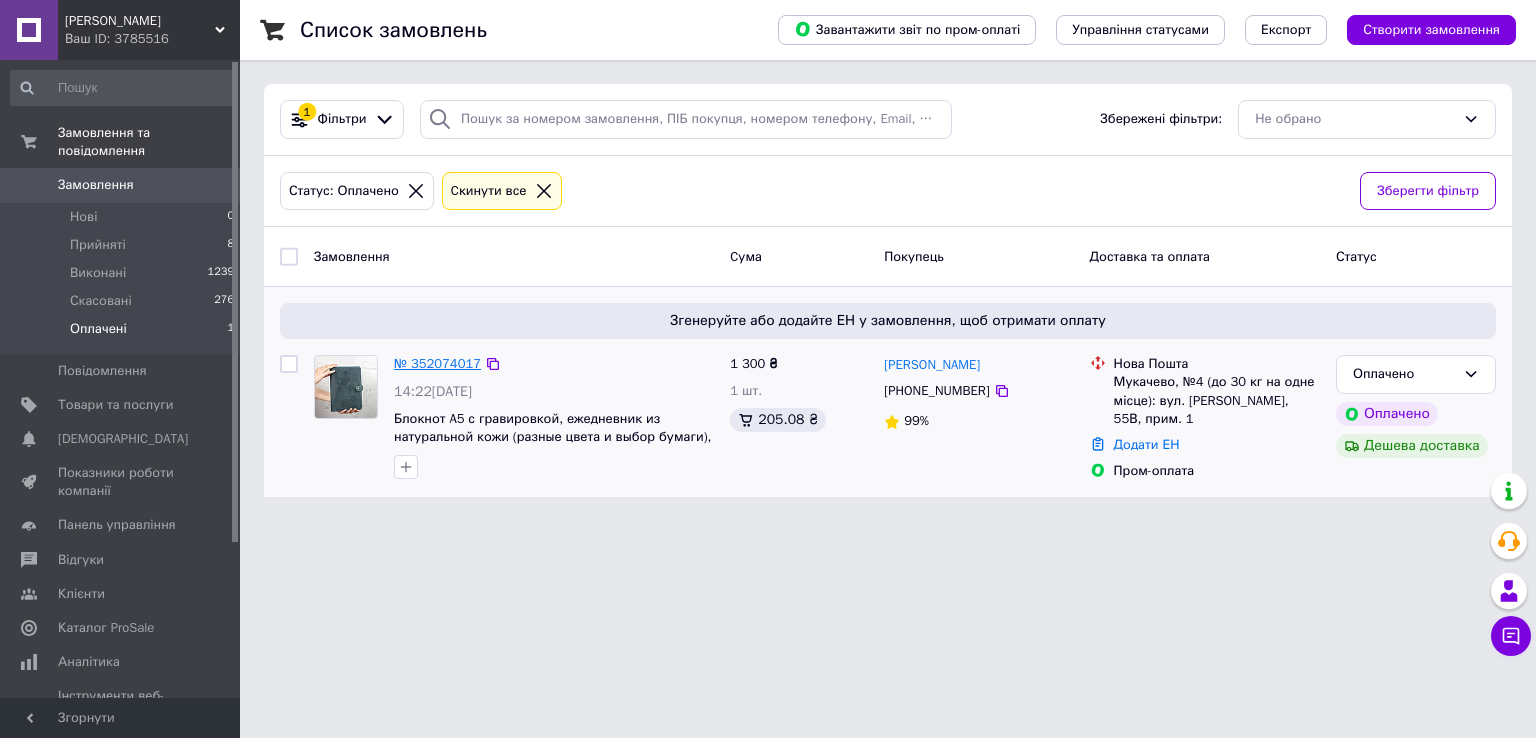 click on "№ 352074017" at bounding box center [437, 363] 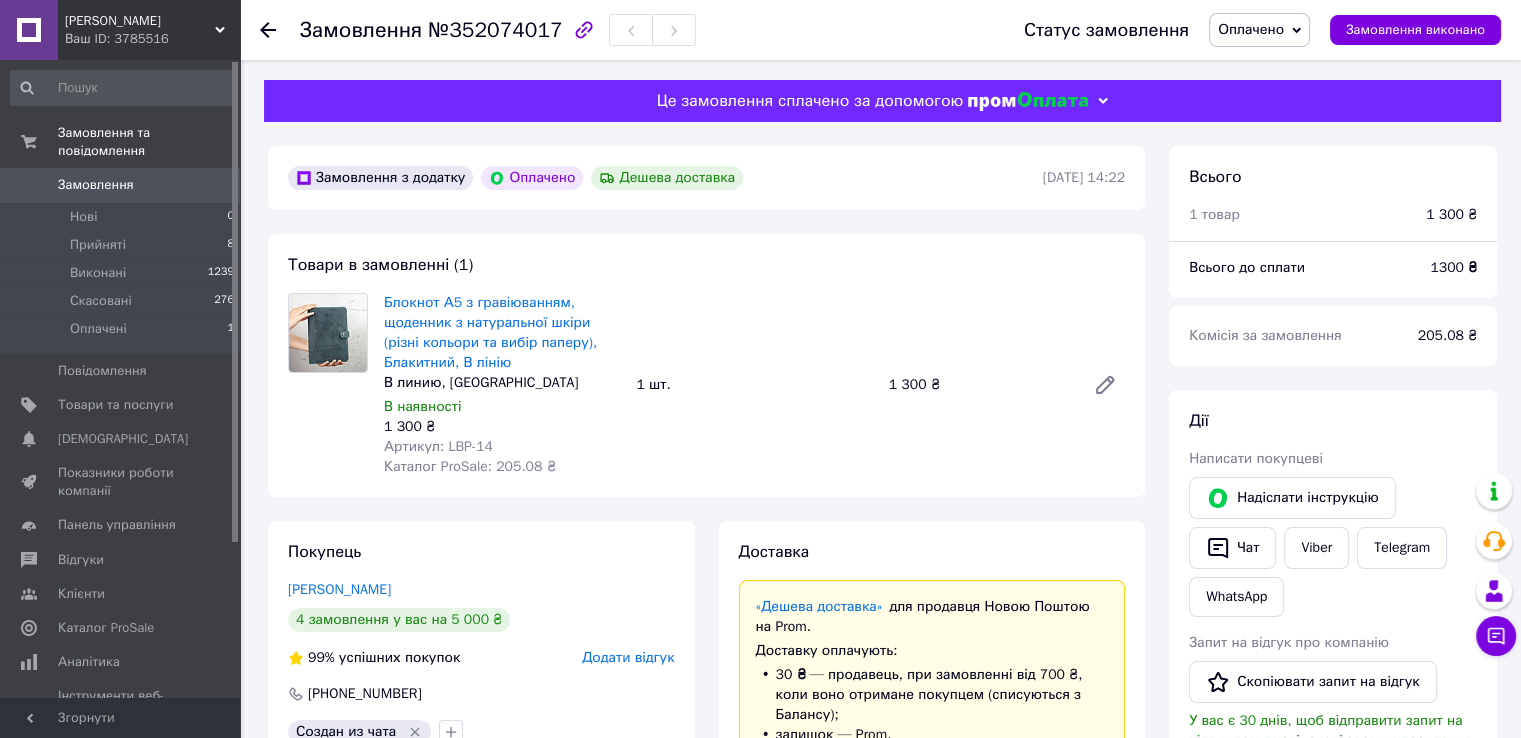 scroll, scrollTop: 200, scrollLeft: 0, axis: vertical 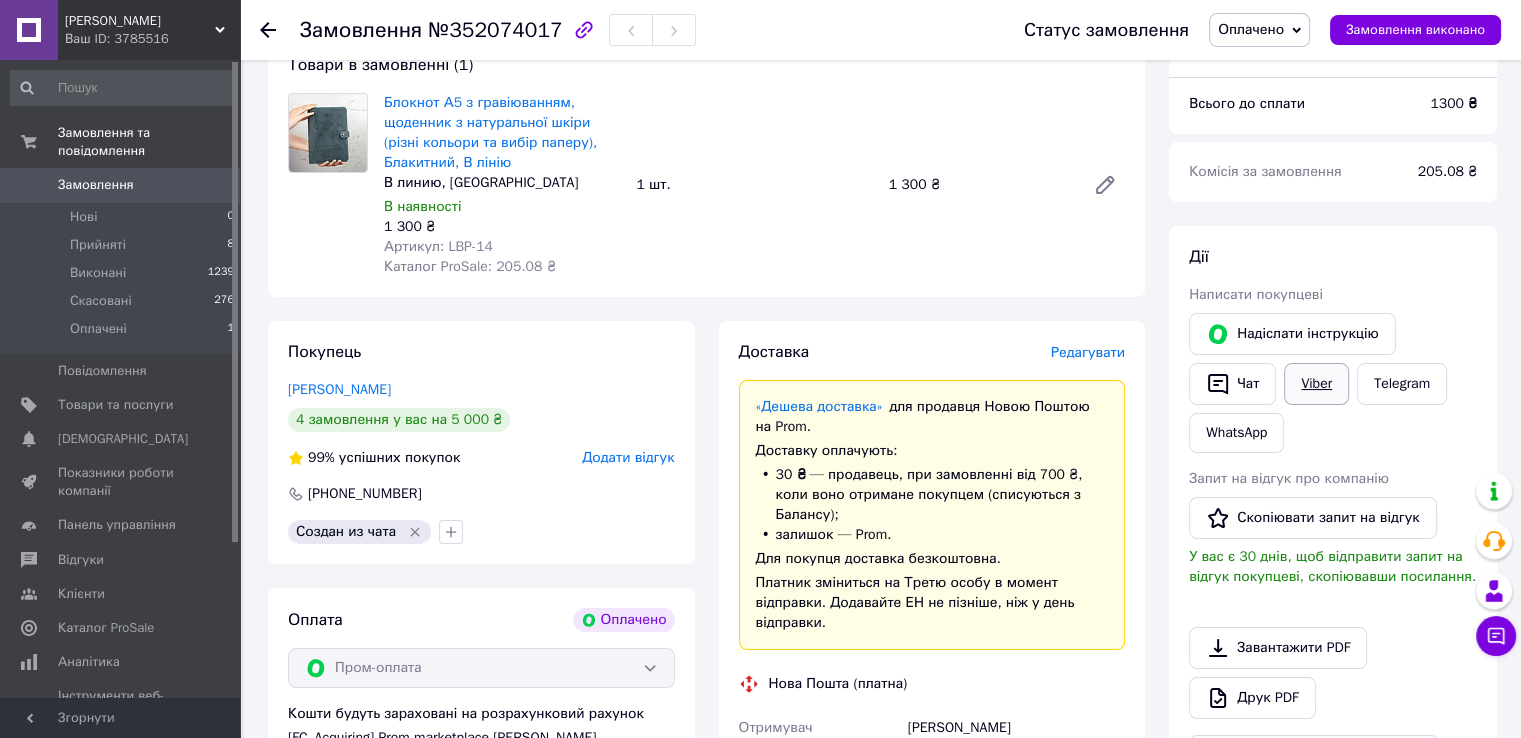 click on "Viber" at bounding box center [1316, 384] 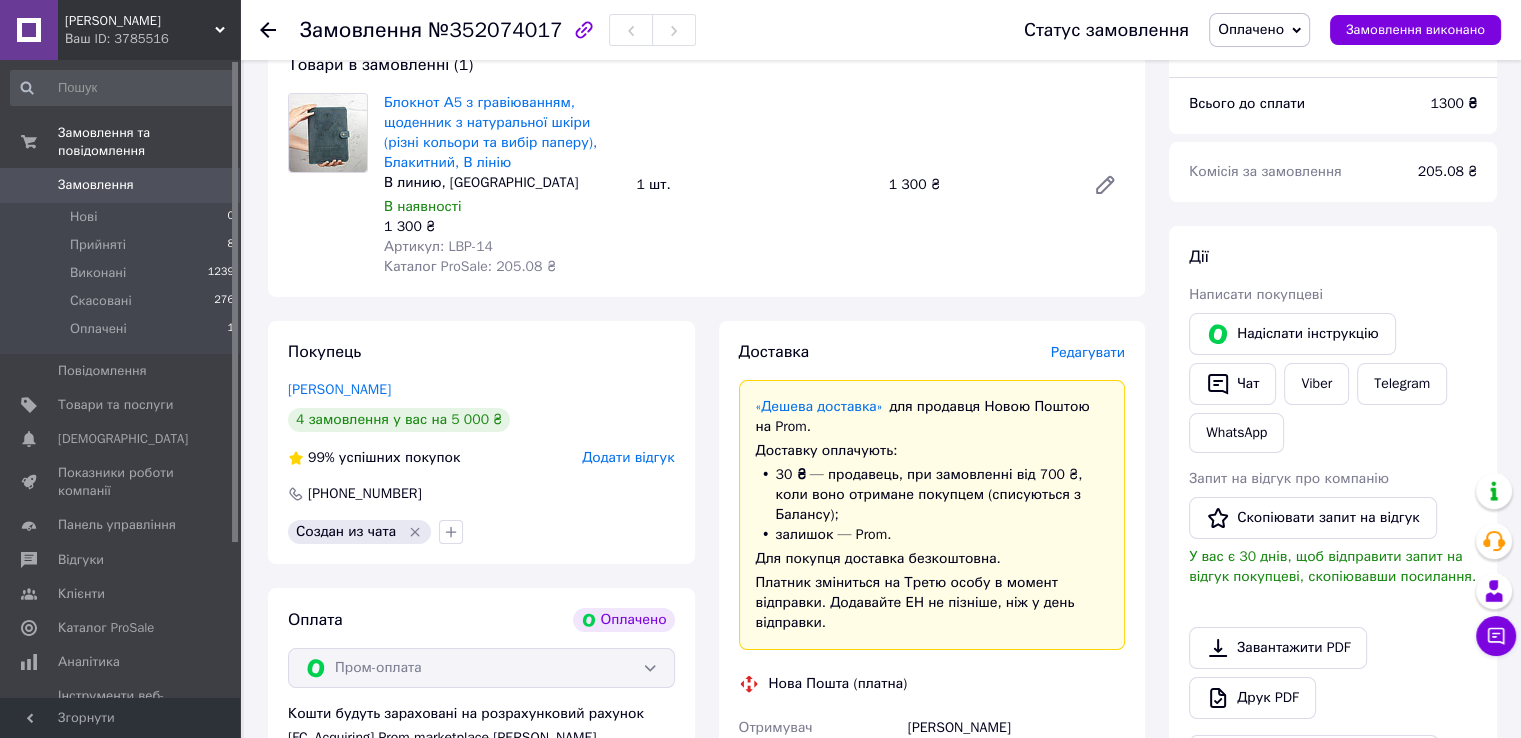 click on "Дії" at bounding box center (1333, 257) 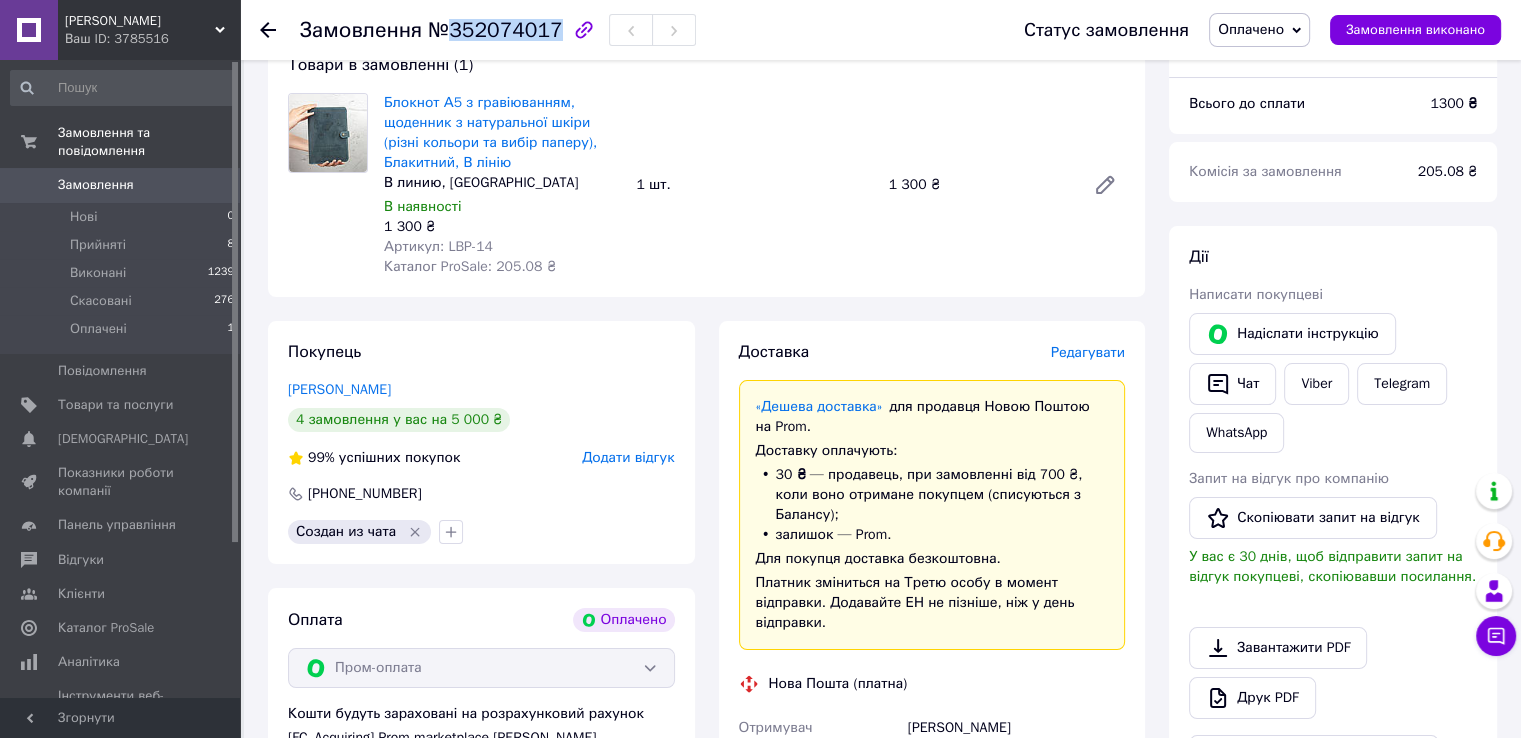 click on "№352074017" at bounding box center (495, 30) 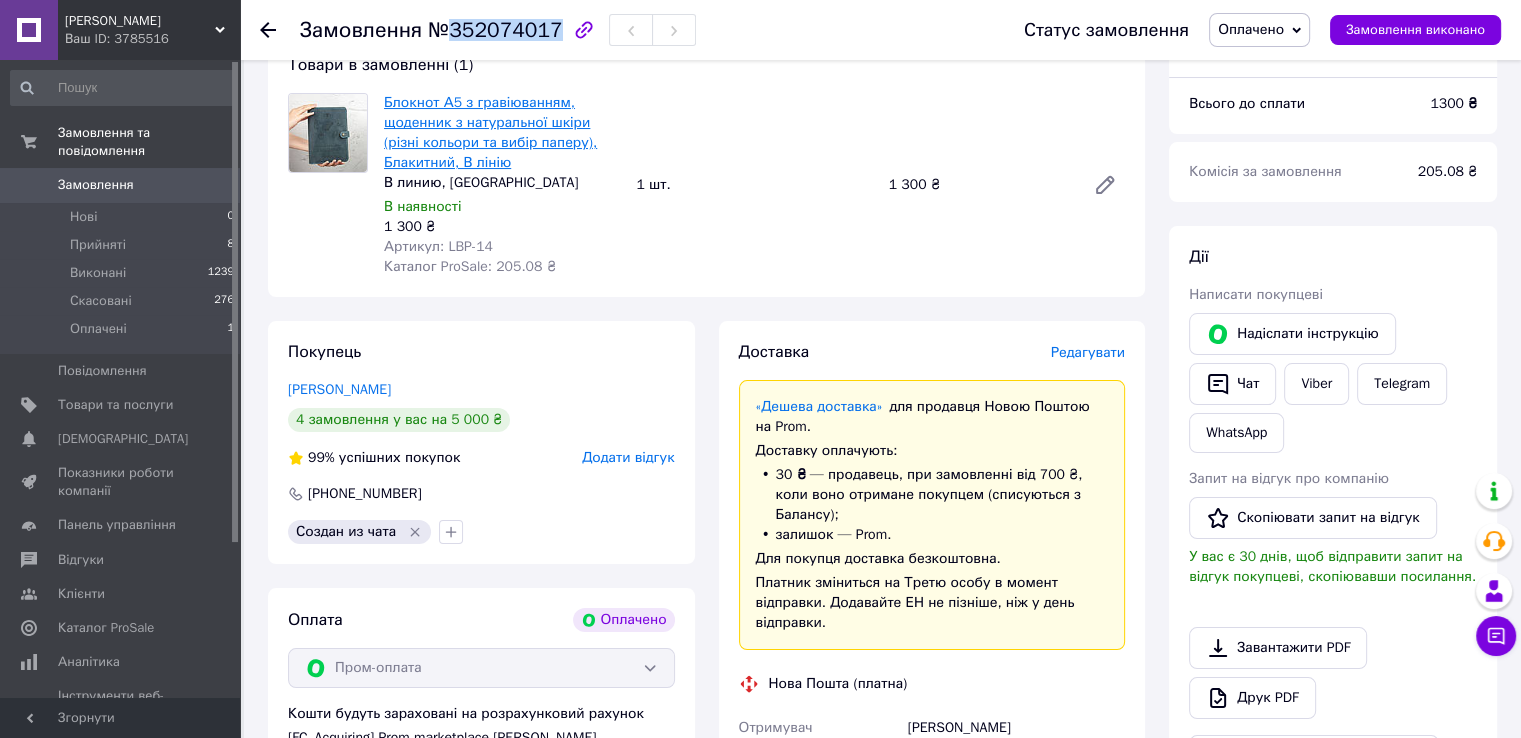 click on "Блокнот А5 з гравіюванням, щоденник з натуральної шкіри (різні кольори та вибір паперу), Блакитний, В лінію" at bounding box center (490, 132) 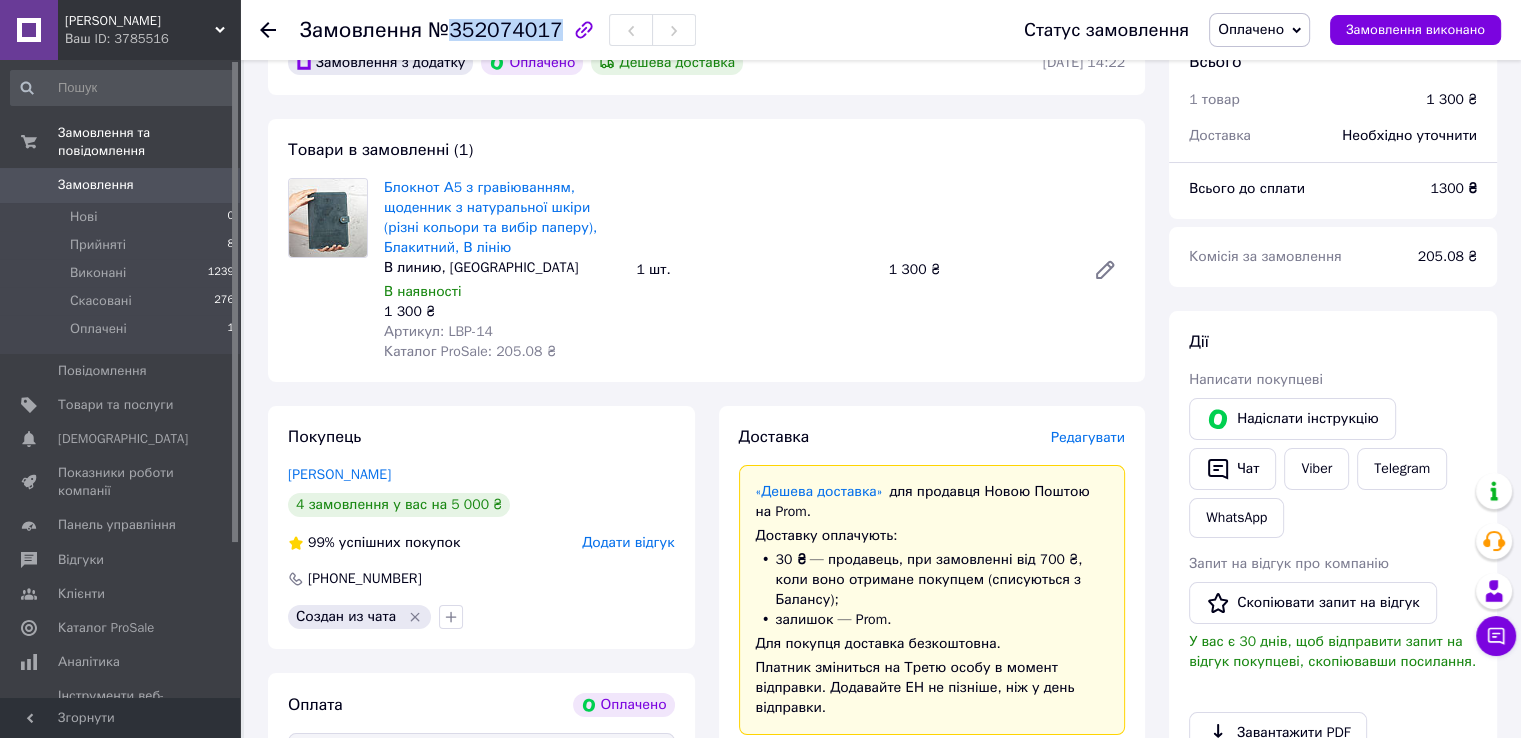 scroll, scrollTop: 0, scrollLeft: 0, axis: both 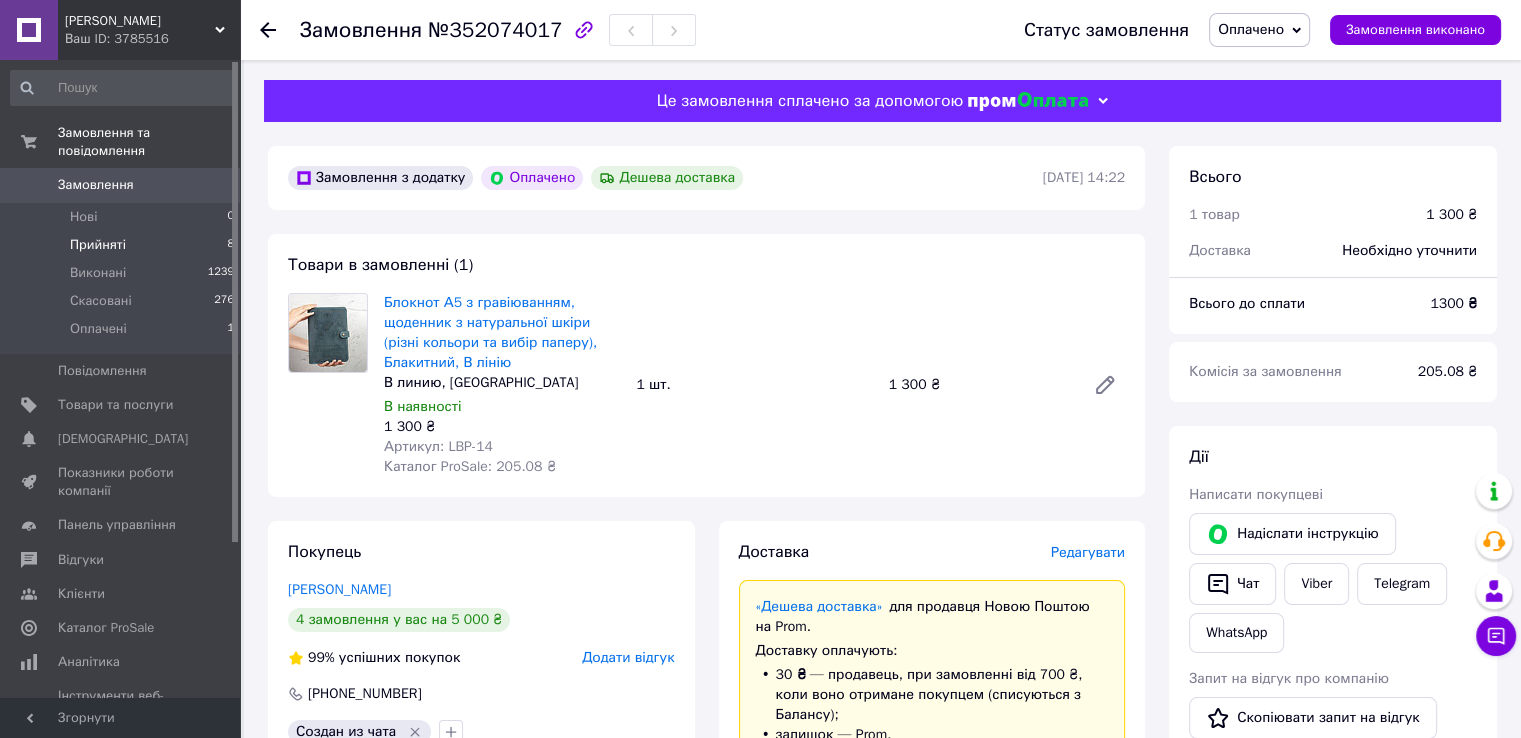 click on "Прийняті 8" at bounding box center (123, 245) 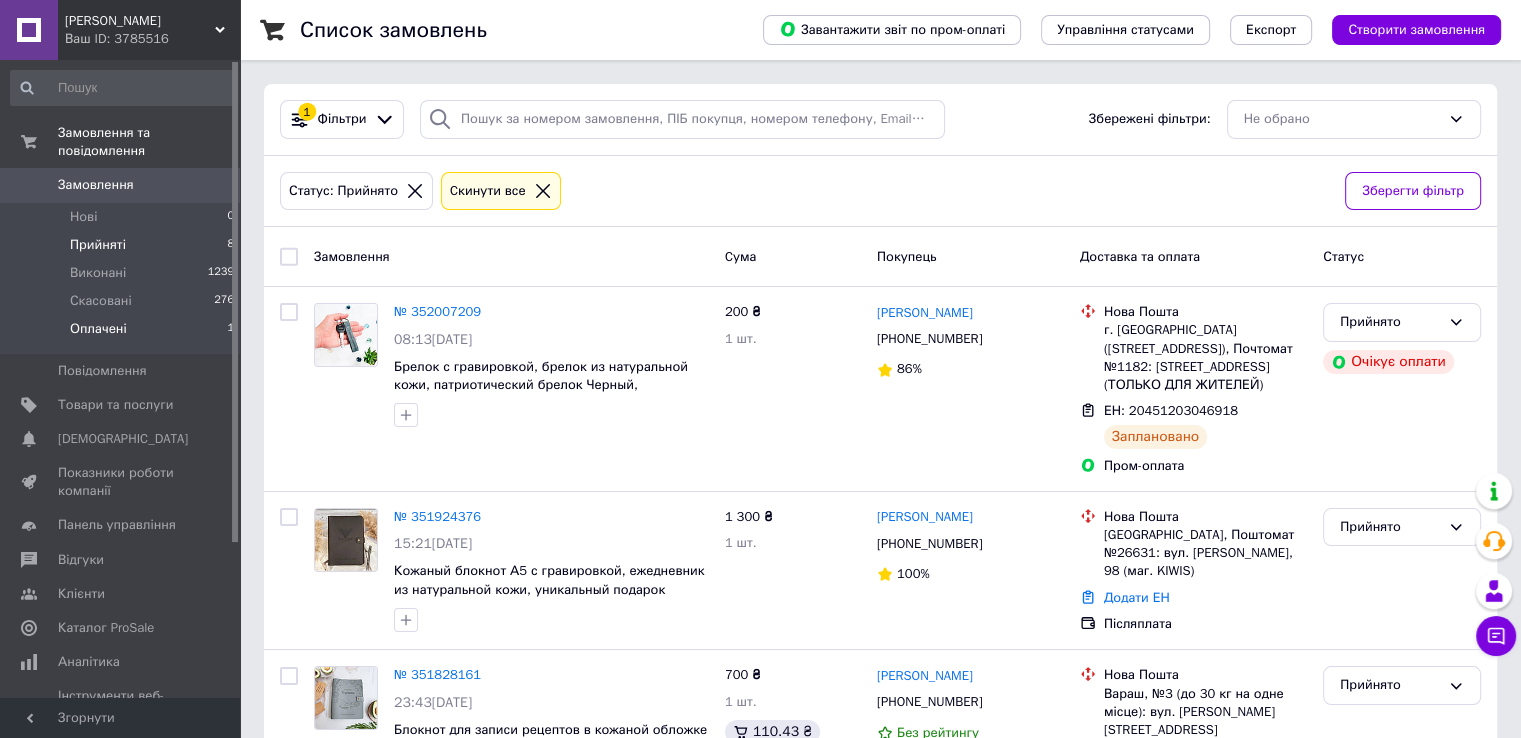 click on "Оплачені 1" at bounding box center [123, 334] 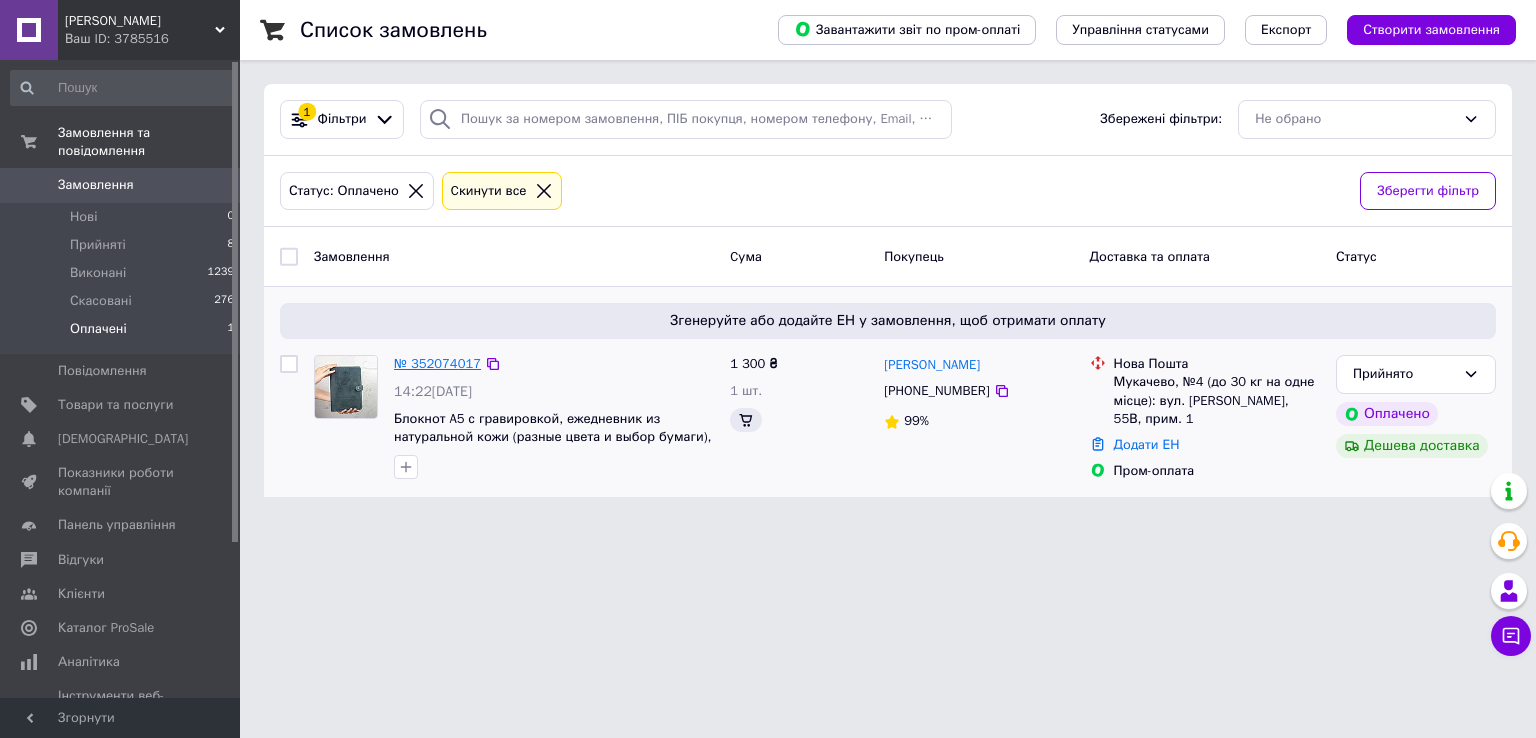 click on "№ 352074017" at bounding box center [437, 363] 